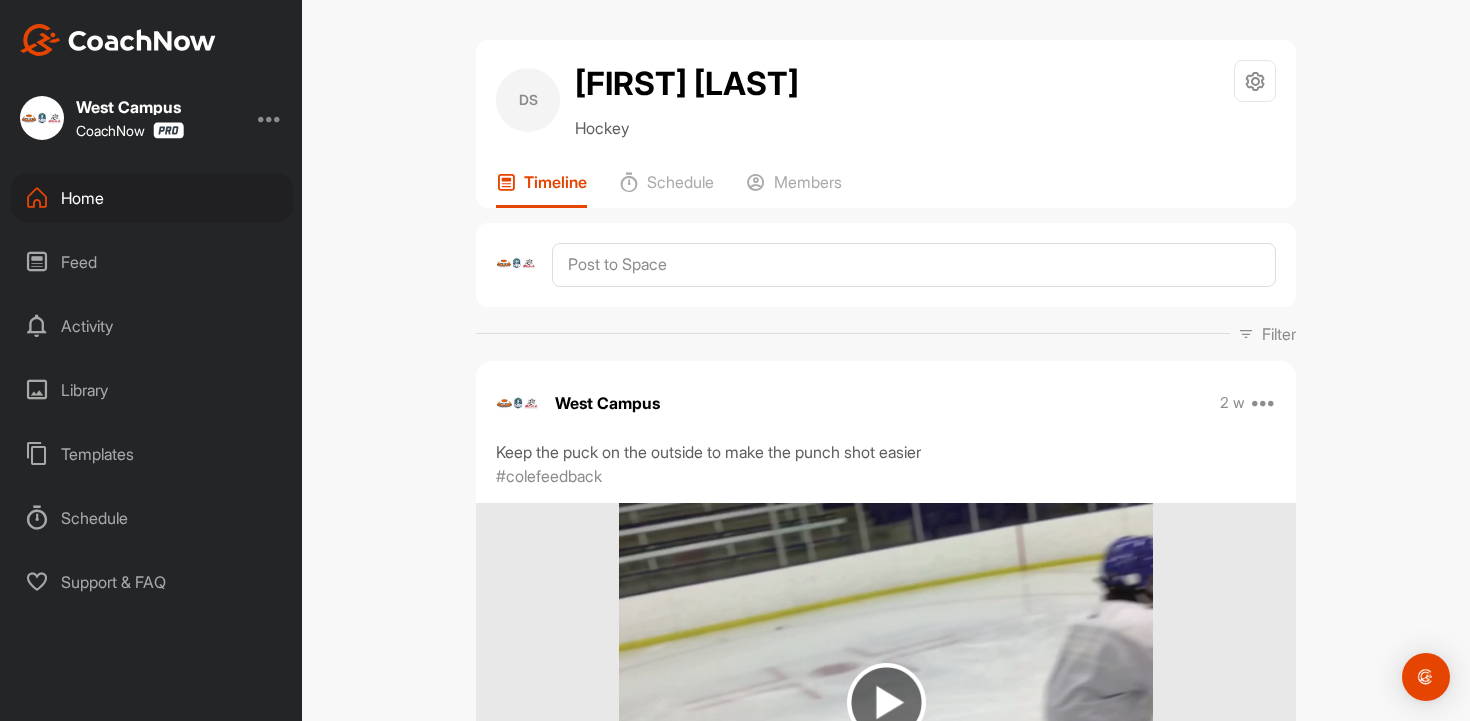 scroll, scrollTop: 0, scrollLeft: 0, axis: both 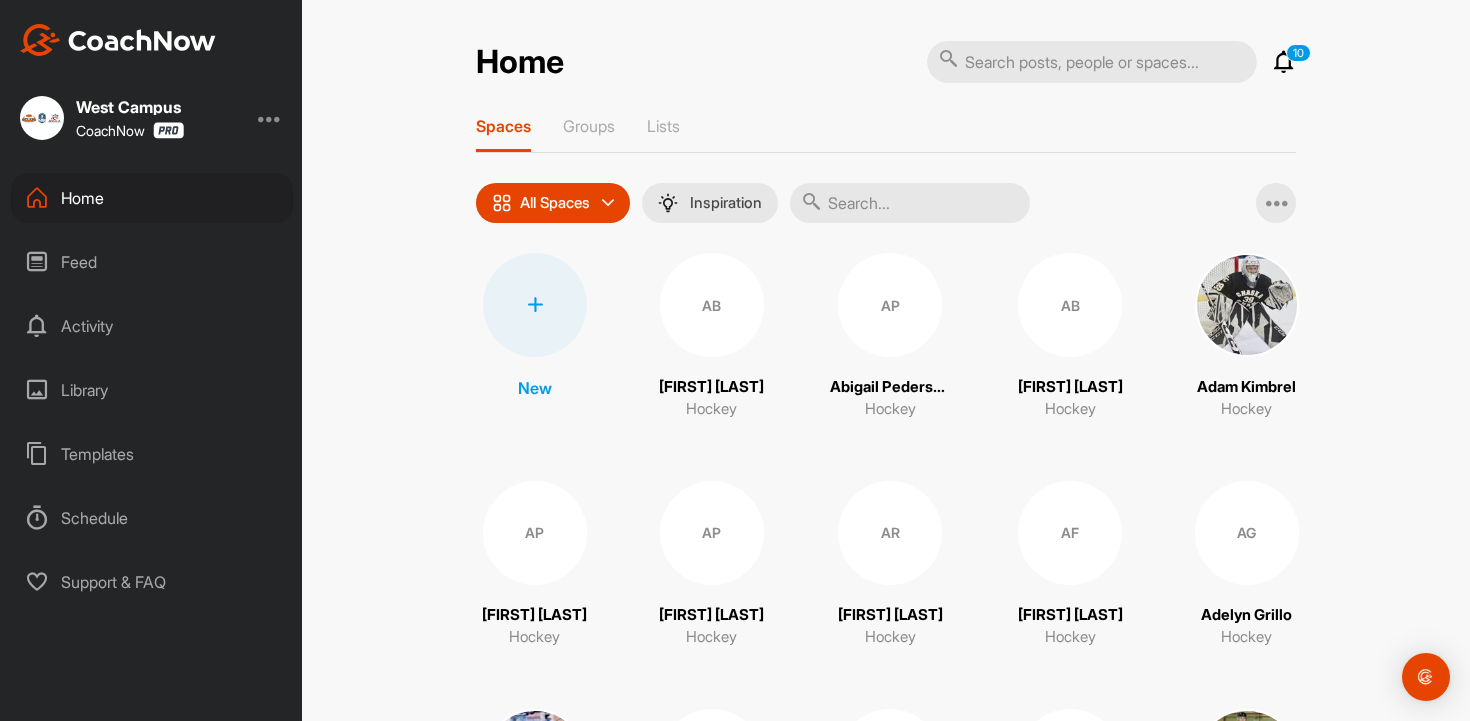 click at bounding box center [910, 203] 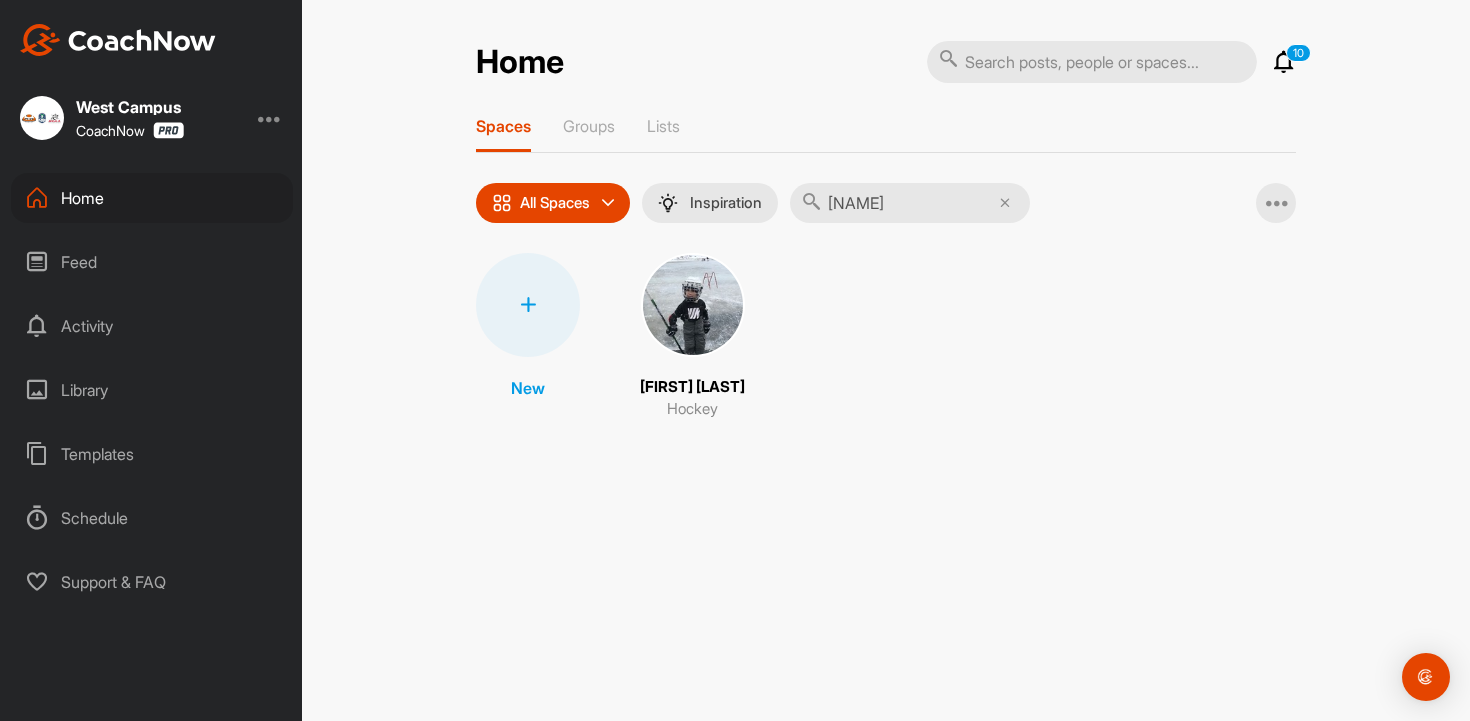 type on "[NAME]" 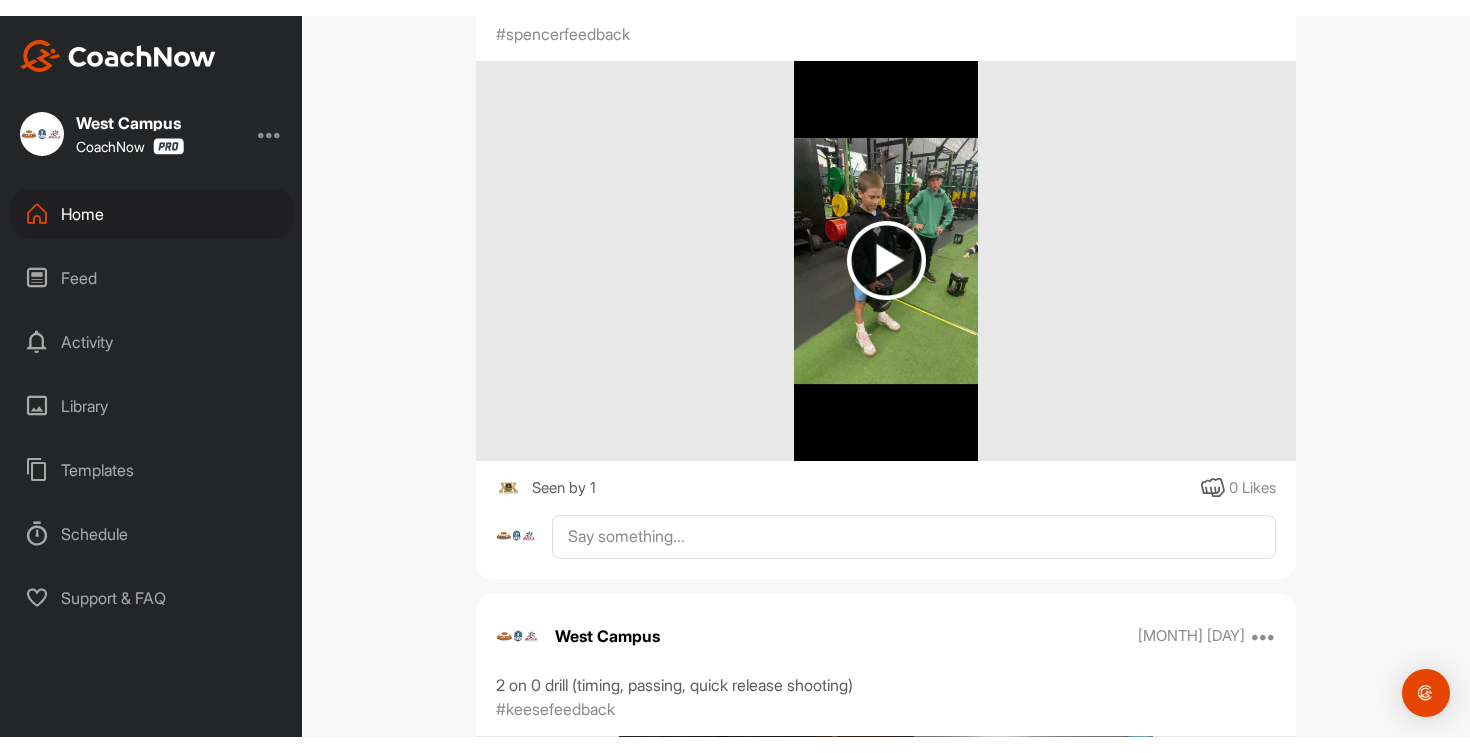 scroll, scrollTop: 2332, scrollLeft: 0, axis: vertical 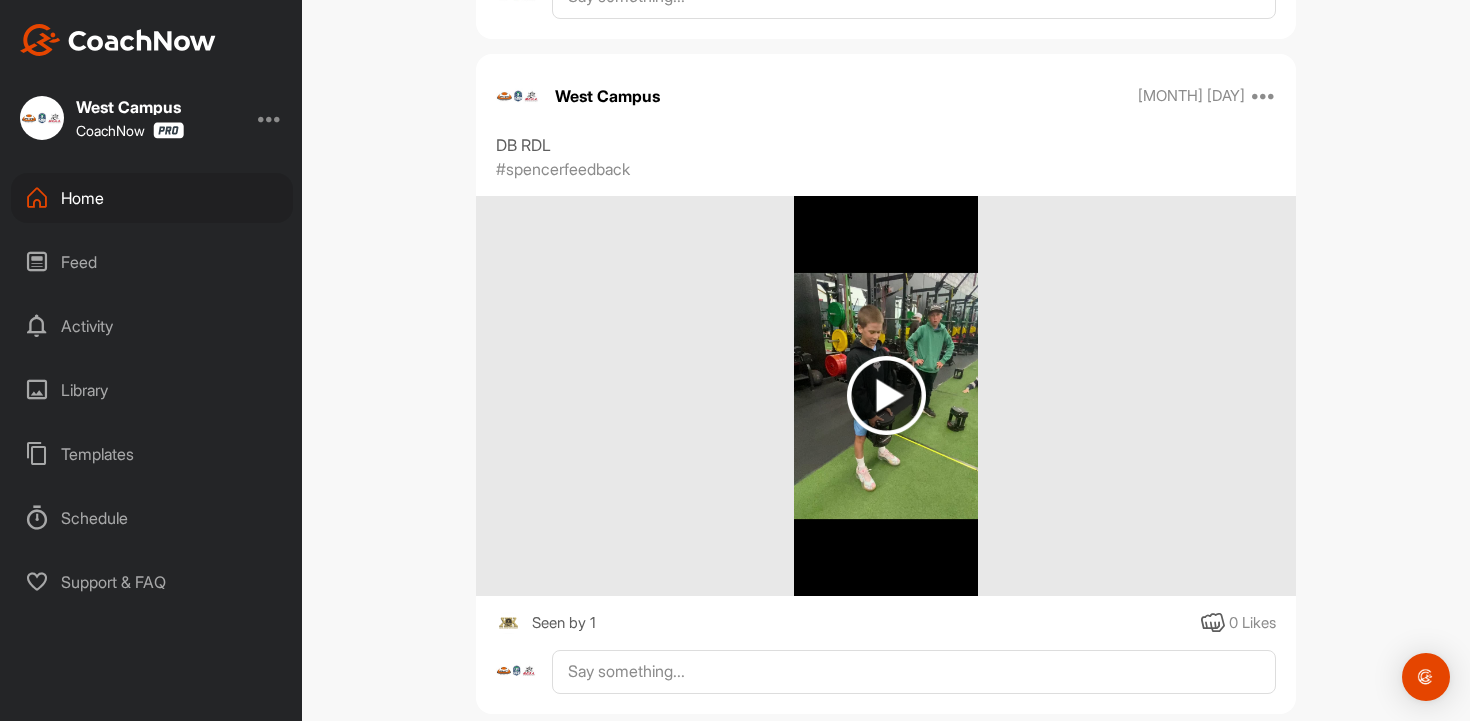 click at bounding box center (886, 395) 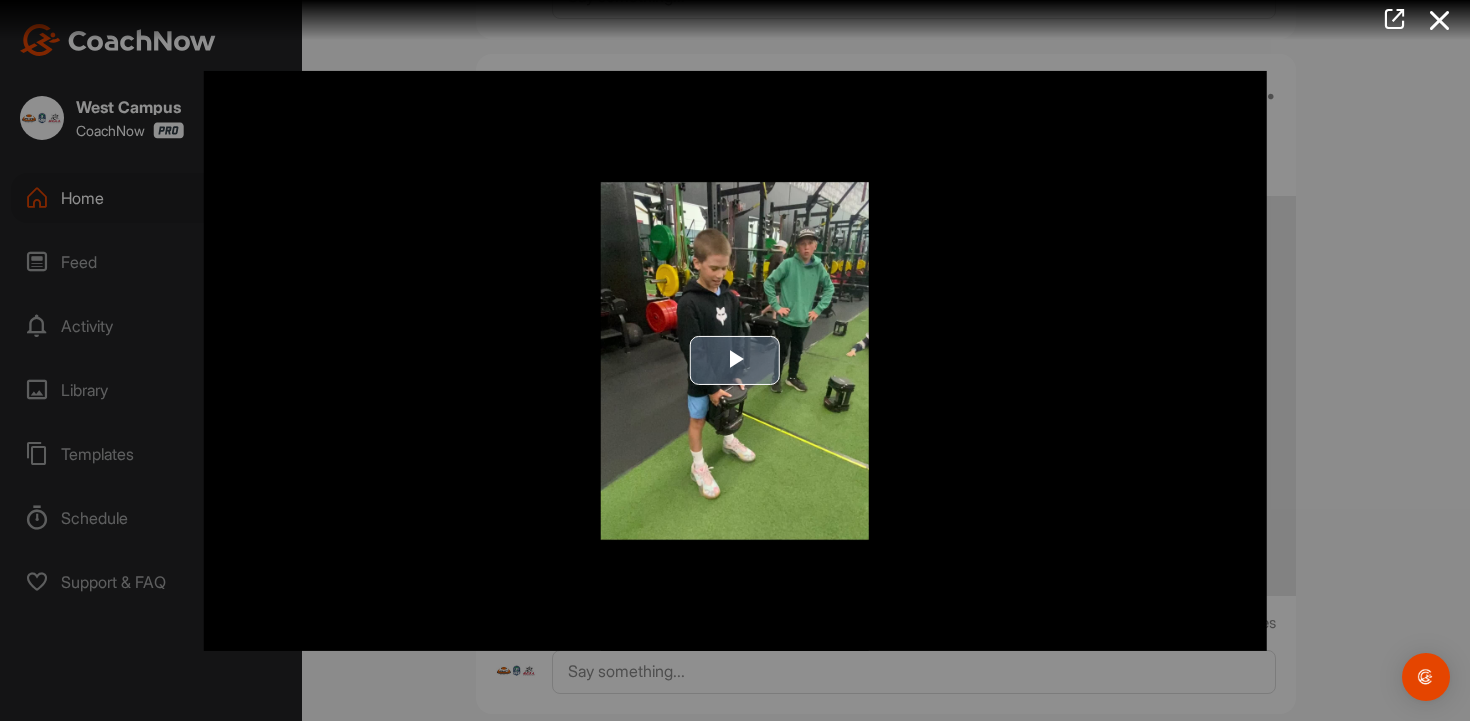 click at bounding box center (735, 360) 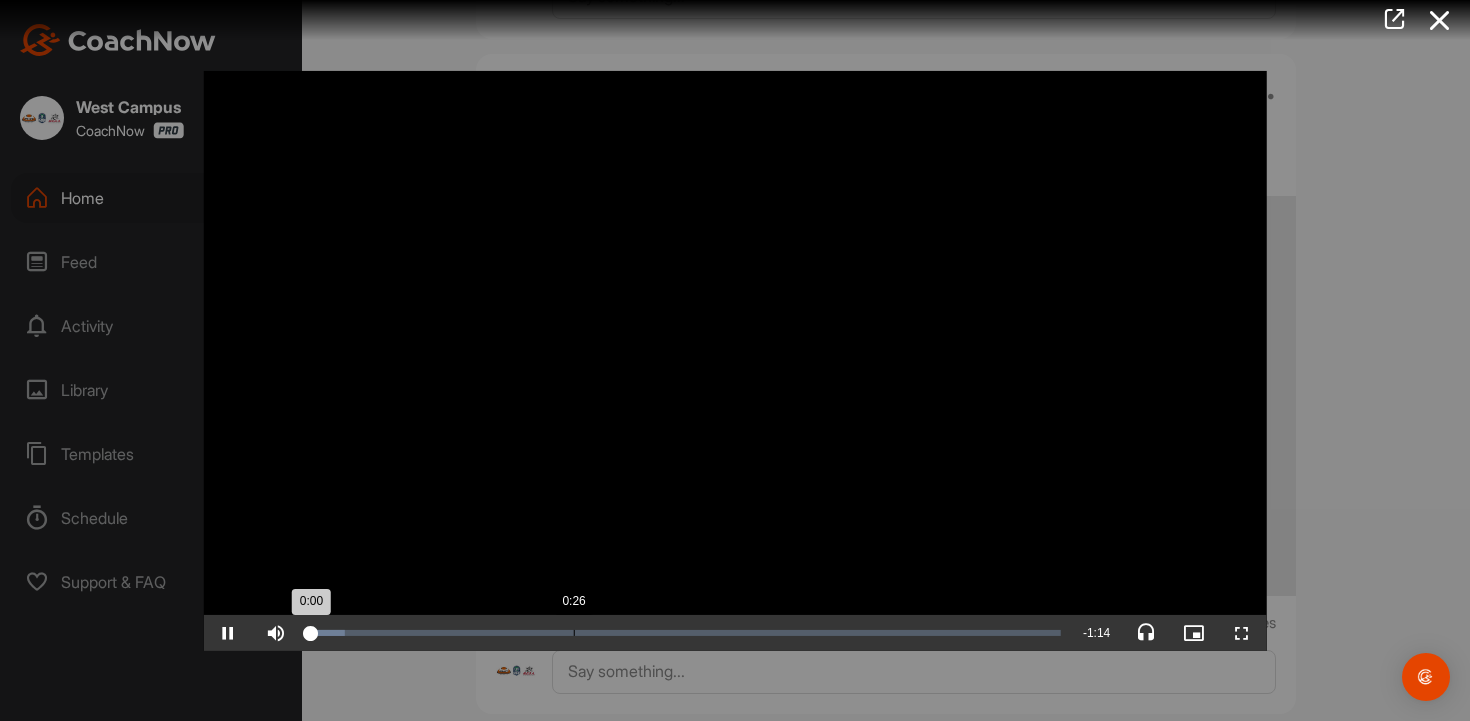click on "0:26" at bounding box center [574, 633] 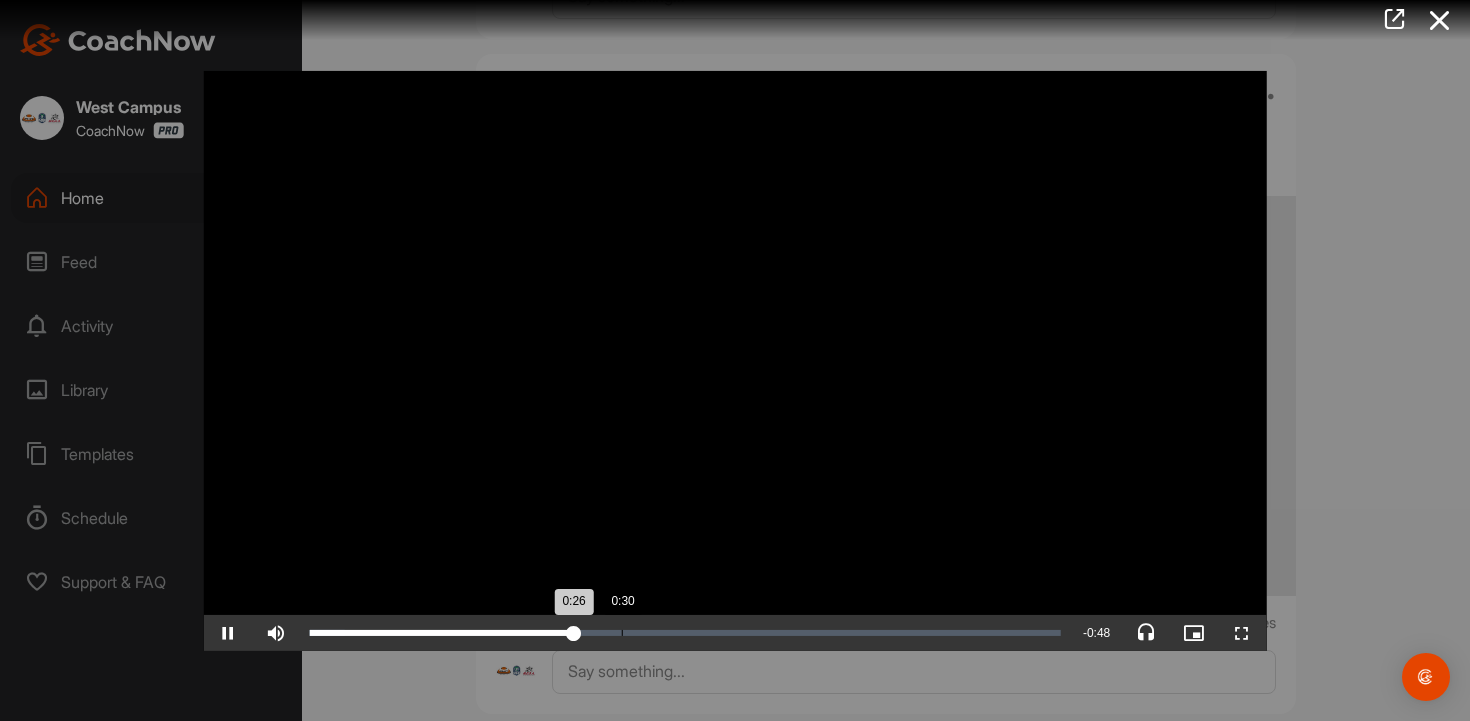 click on "0:30" at bounding box center (622, 633) 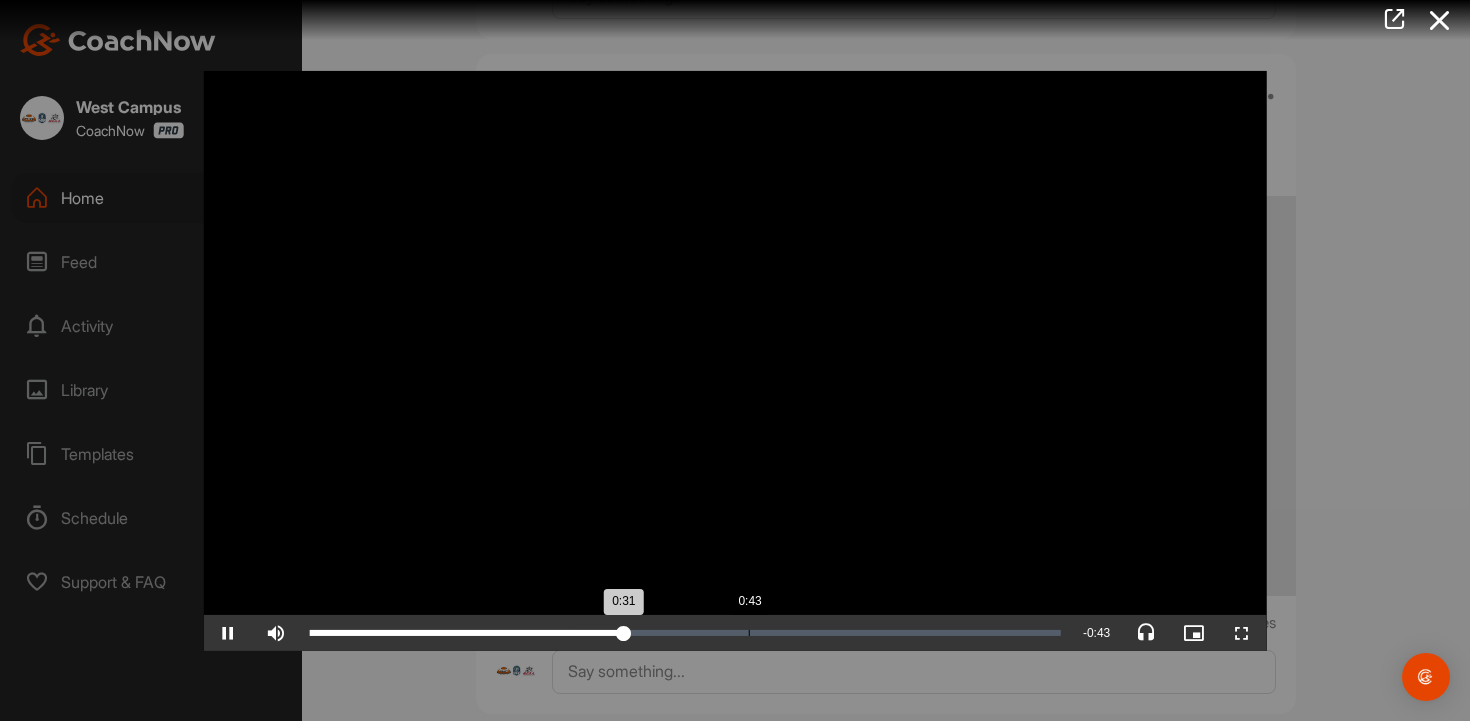 click on "0:43" at bounding box center [749, 633] 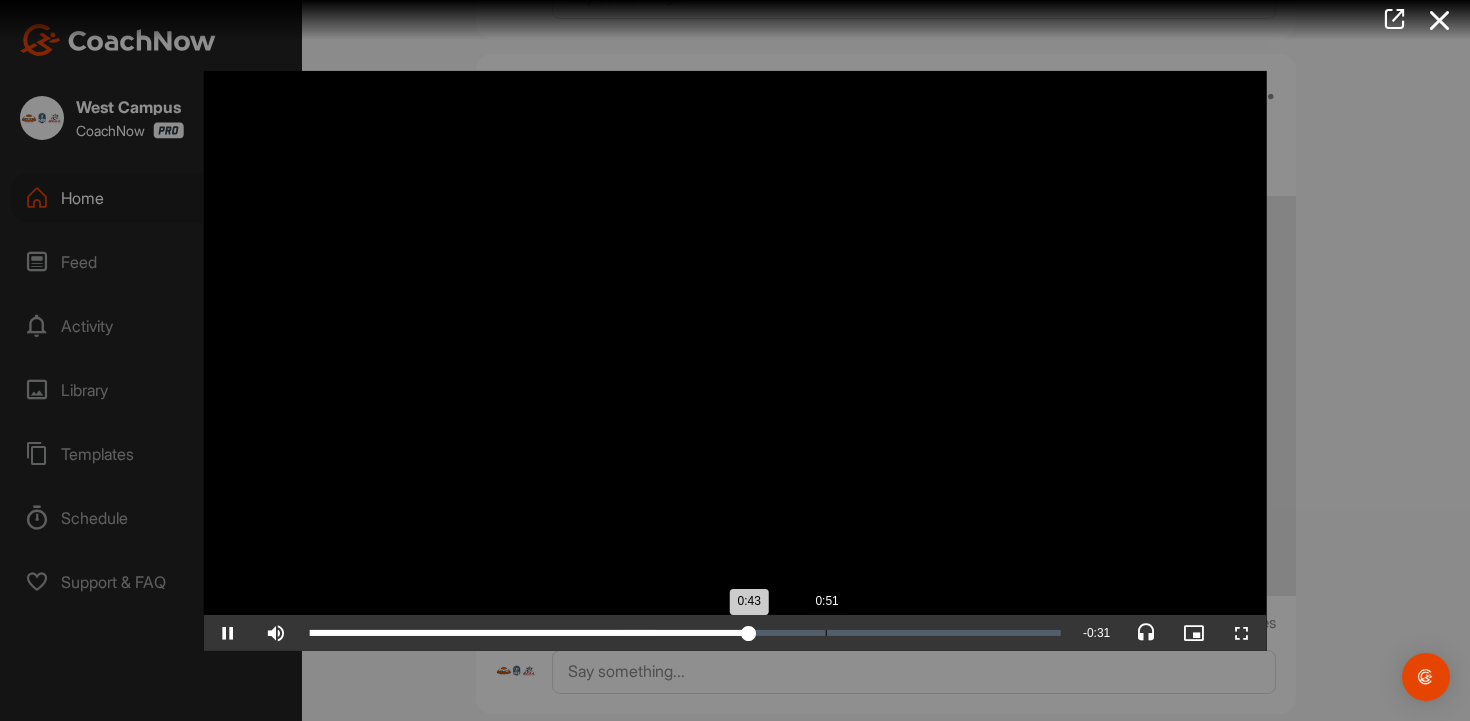 click on "Loaded :  46.06% 0:51 0:43" at bounding box center (685, 633) 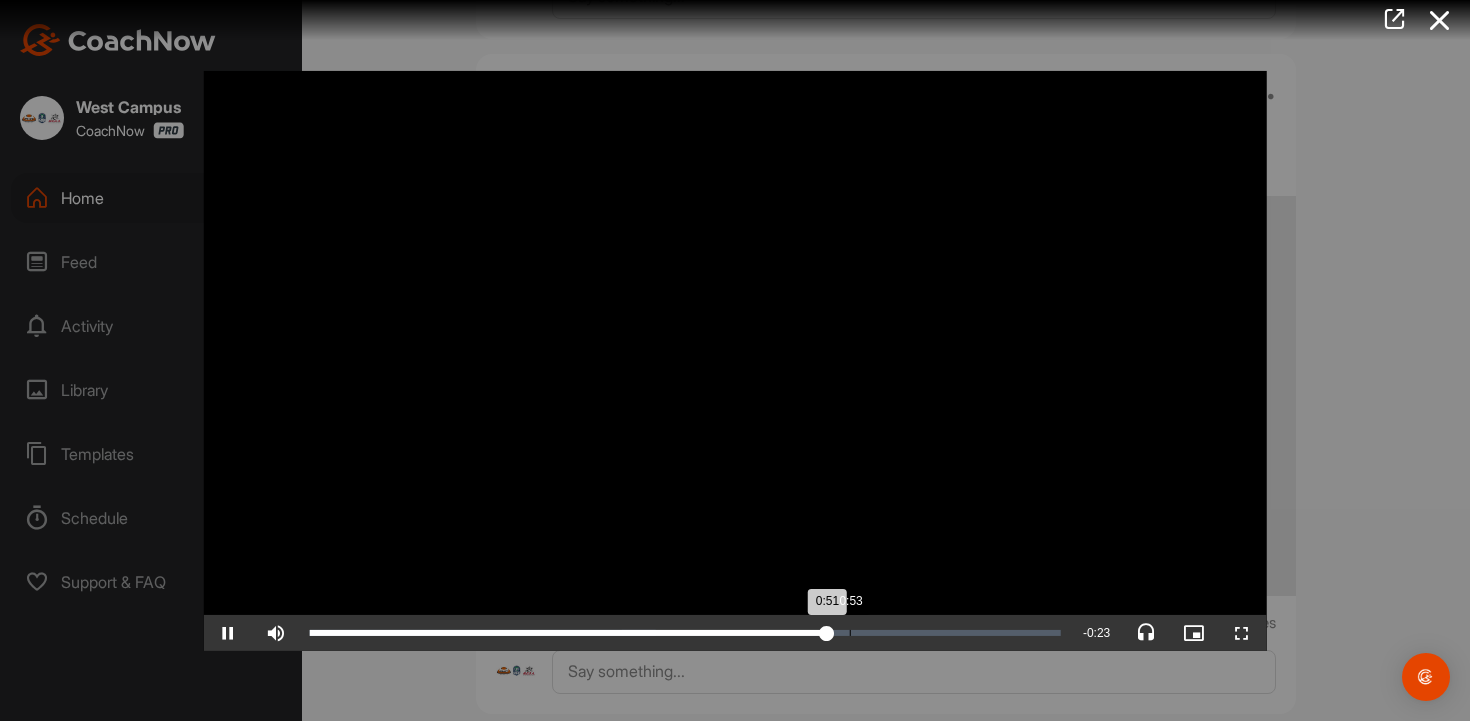 click on "Loaded :  46.06% 0:53 0:51" at bounding box center (685, 633) 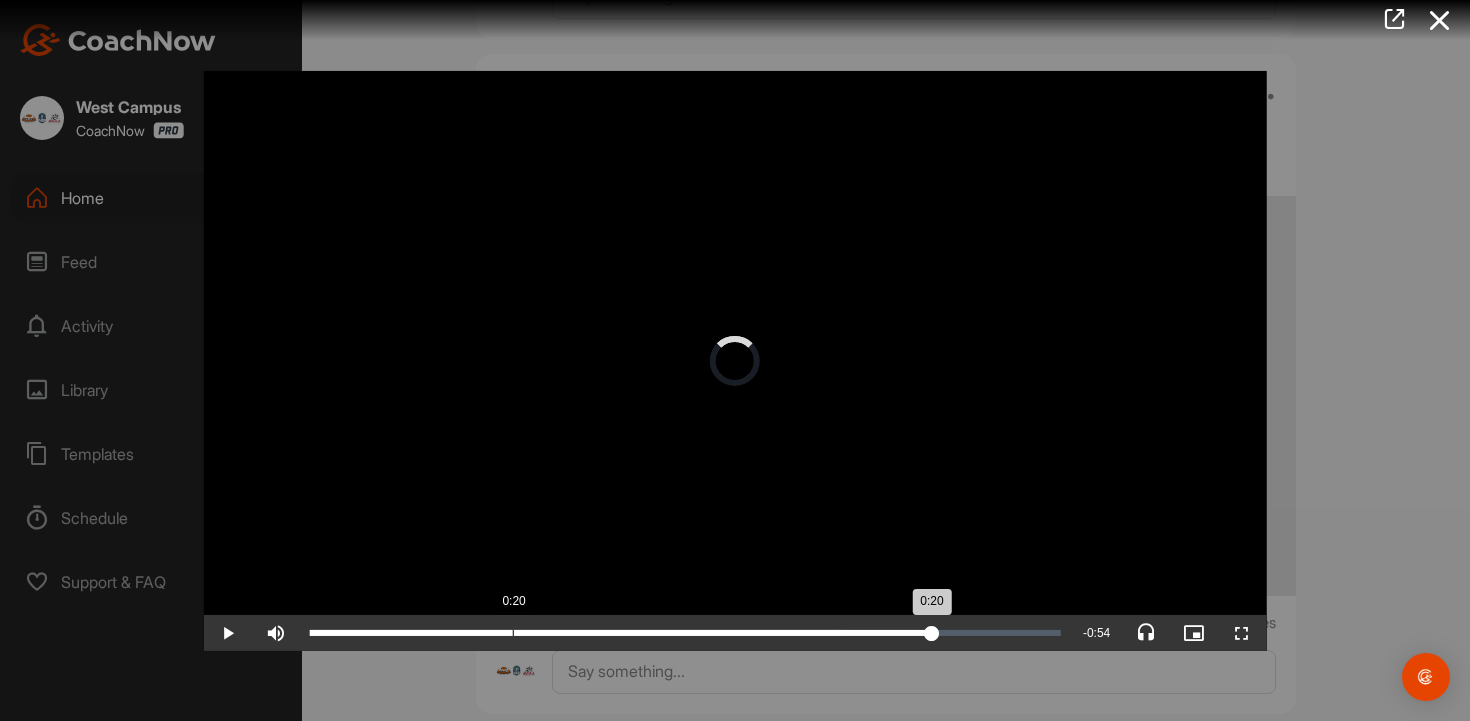 click on "Loaded :  70.80% 0:20 0:20" at bounding box center [685, 633] 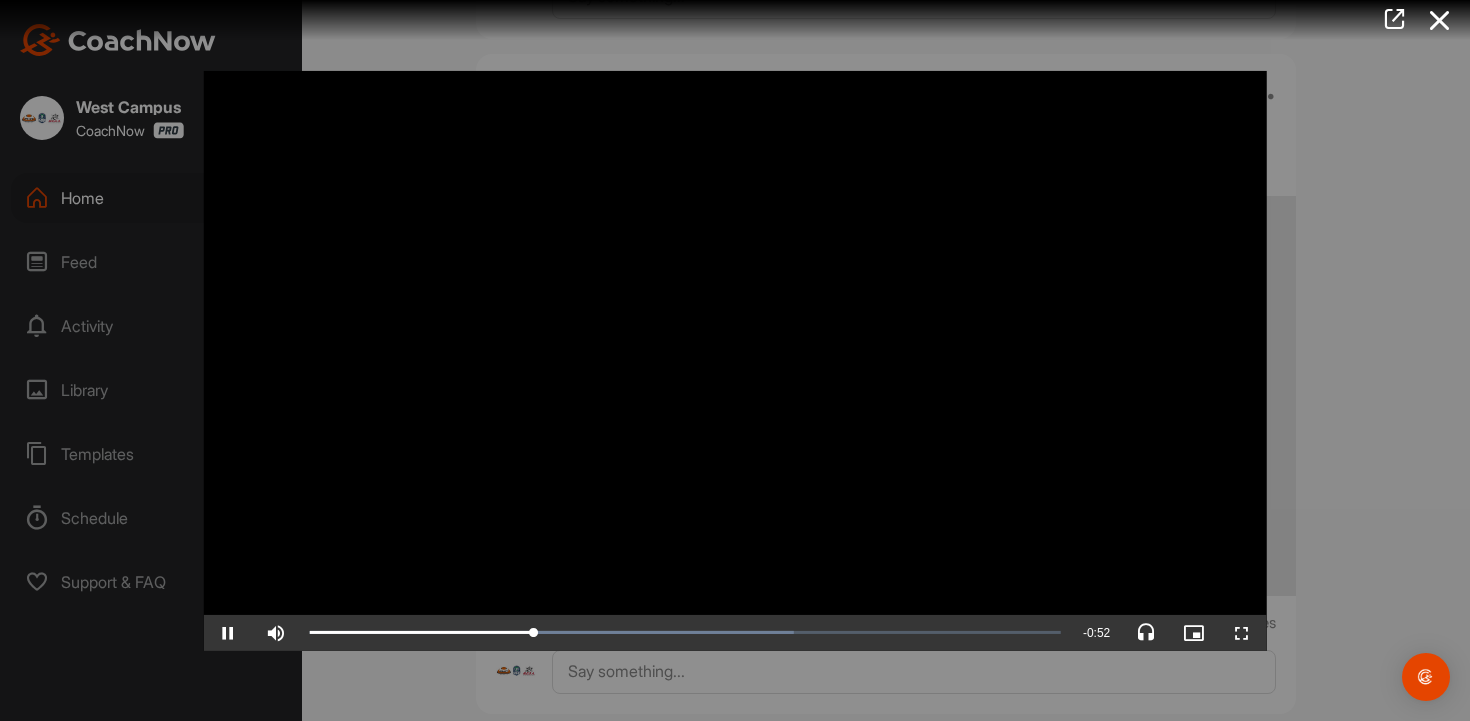 click at bounding box center [1242, 633] 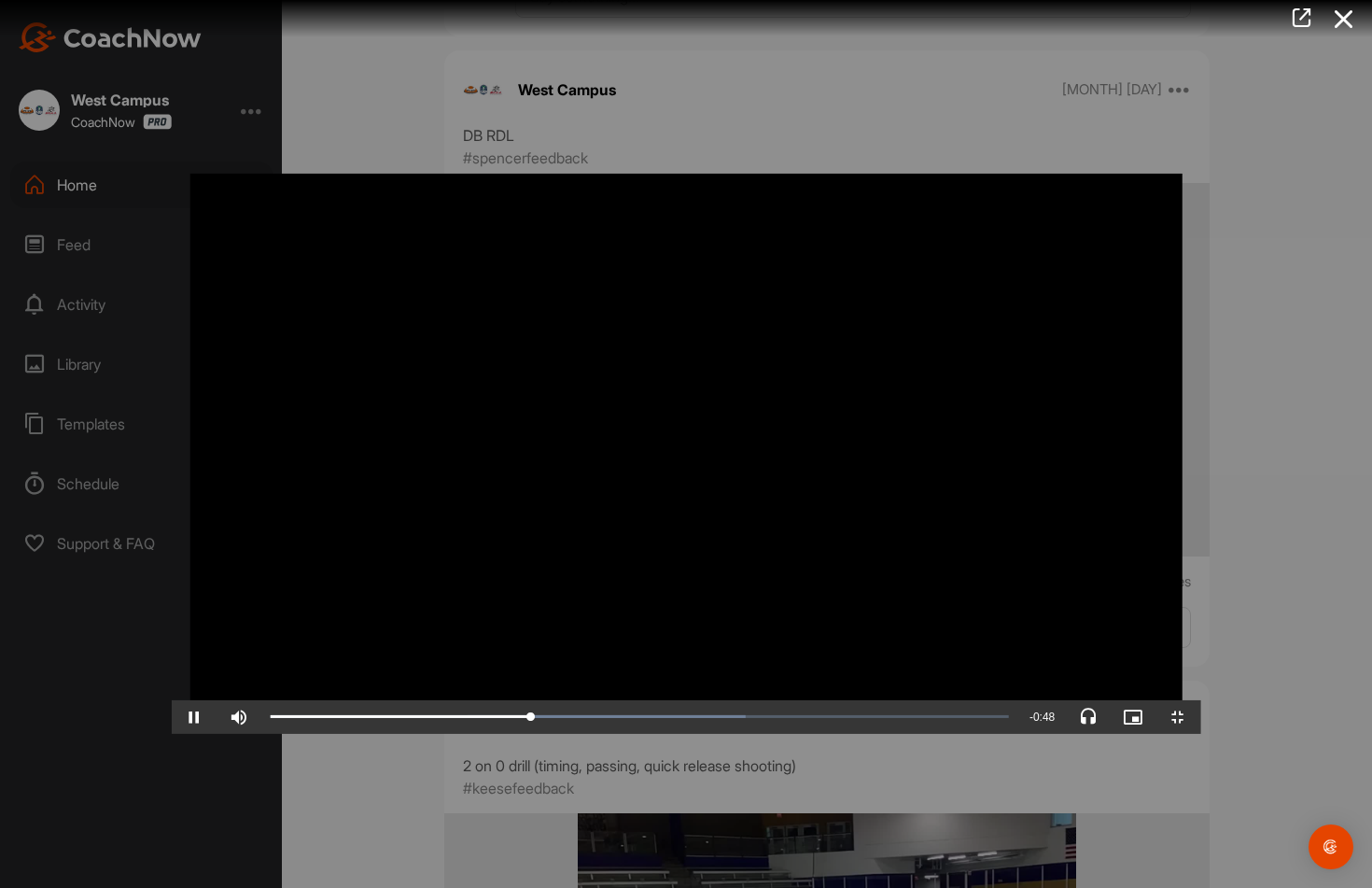 click at bounding box center [686, 444] 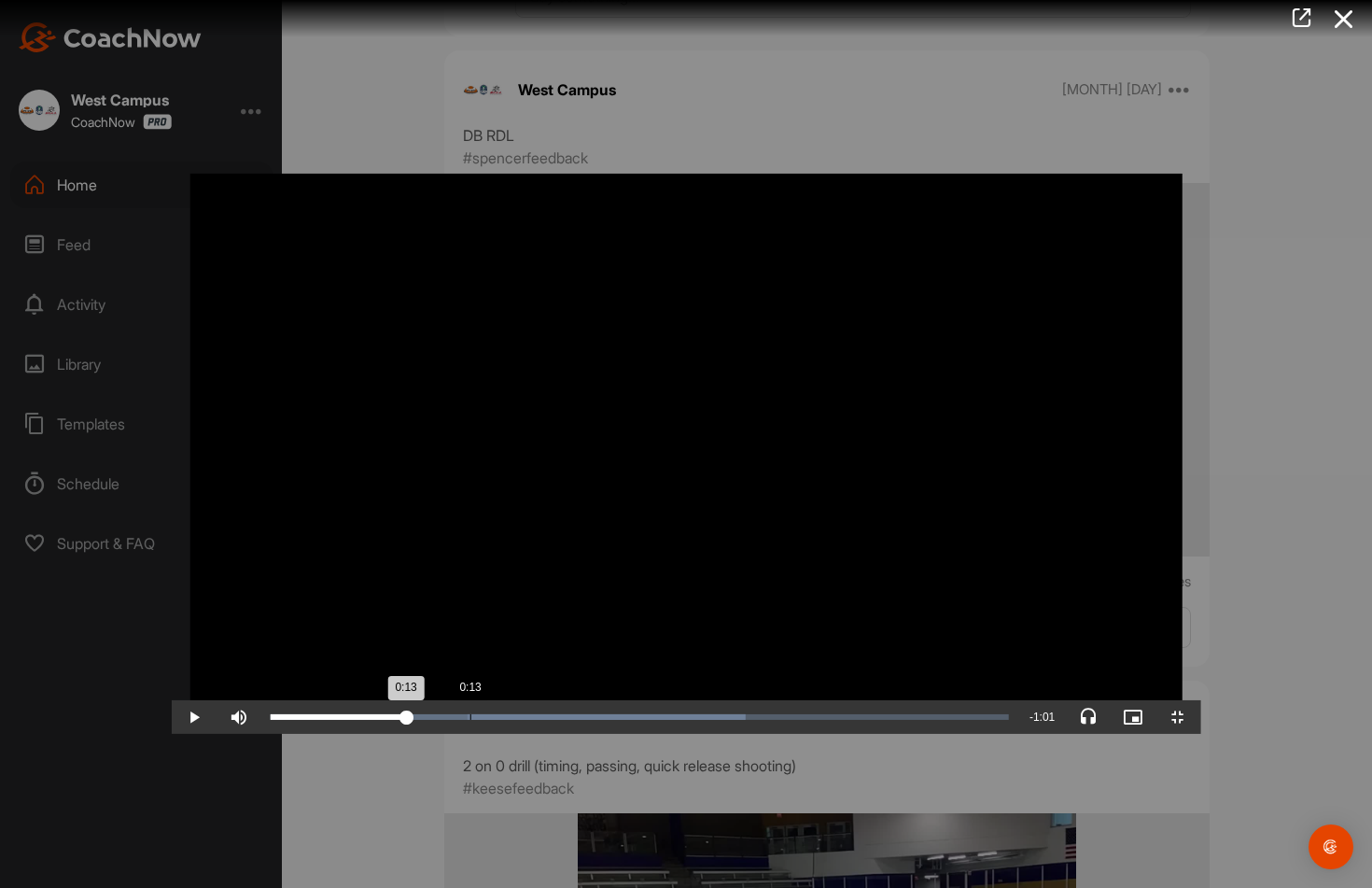 click on "Loaded :  64.40% 0:13 0:13" at bounding box center [639, 717] 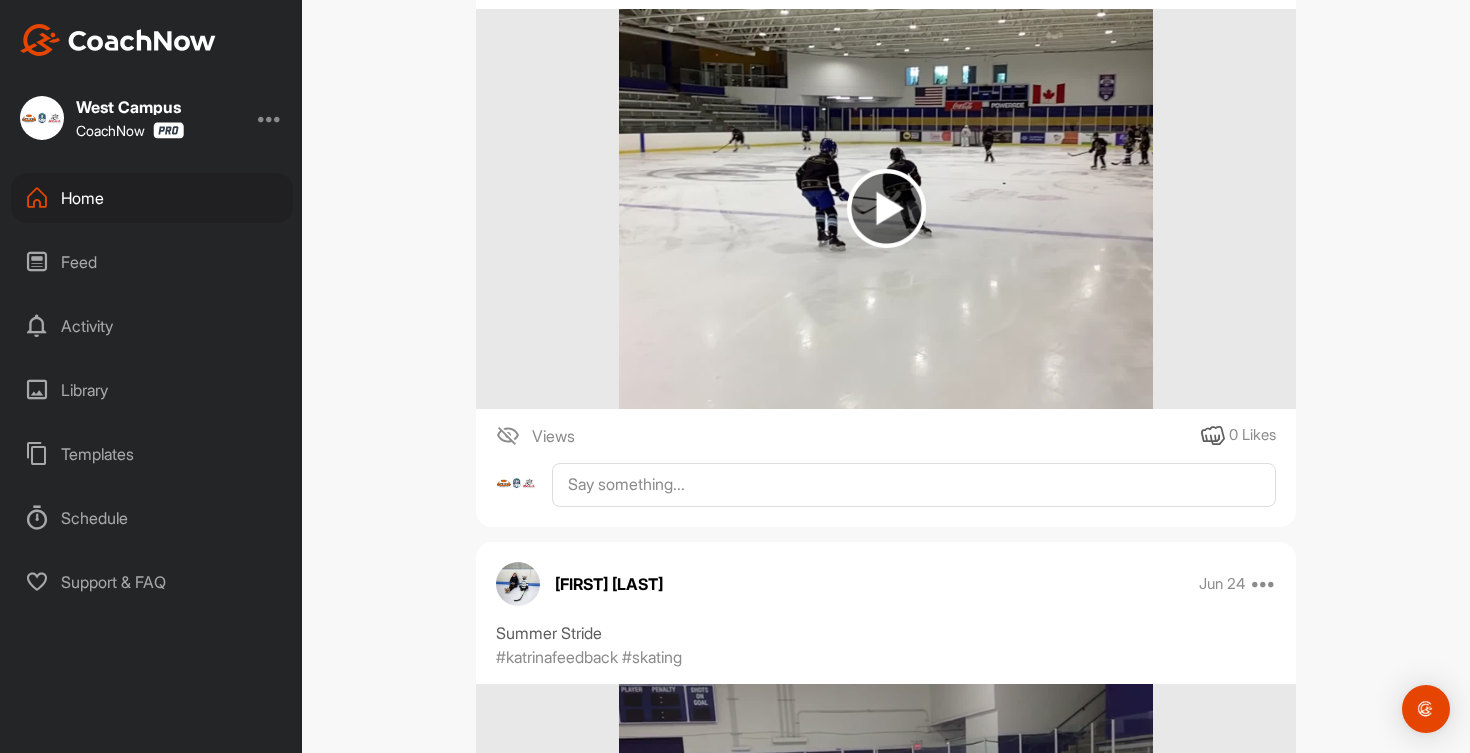 scroll, scrollTop: 1134, scrollLeft: 0, axis: vertical 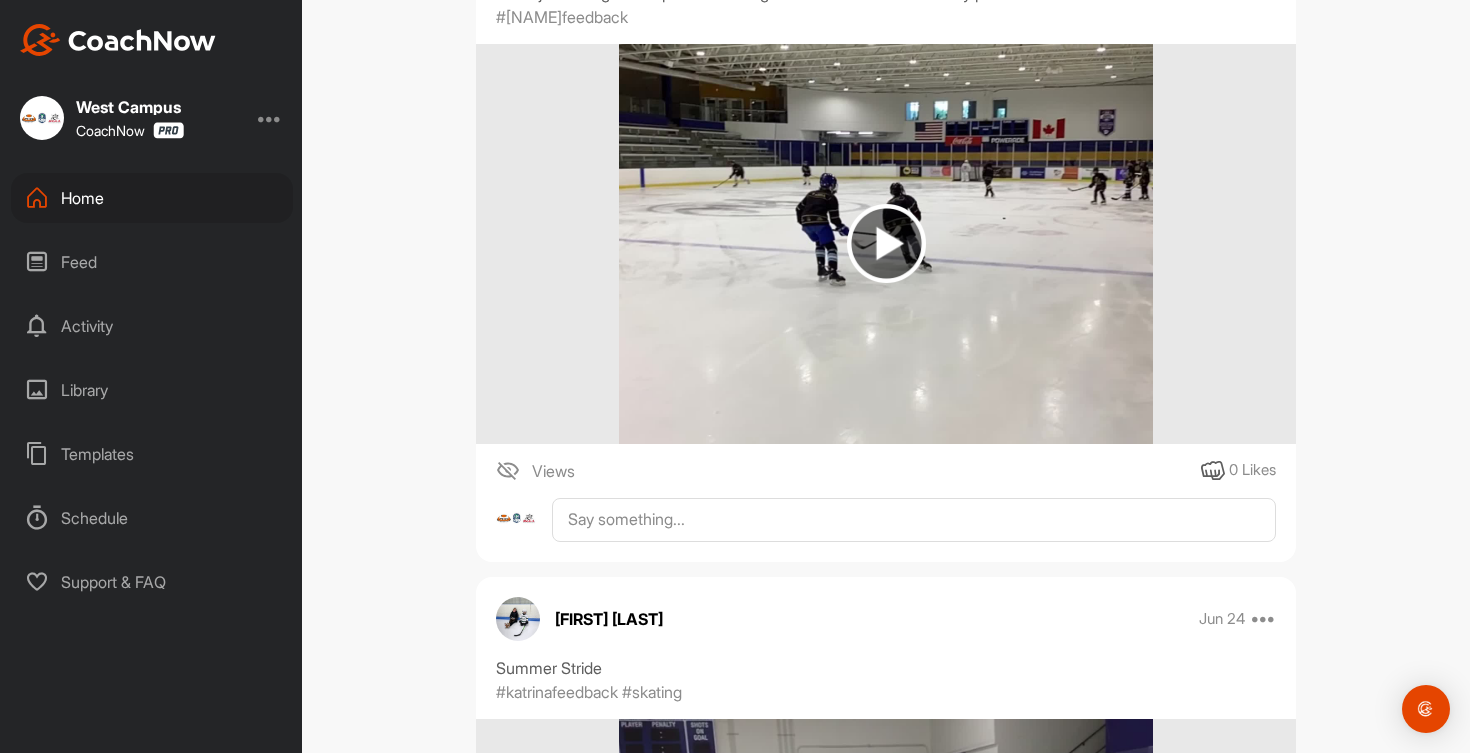click on "Home" at bounding box center (152, 198) 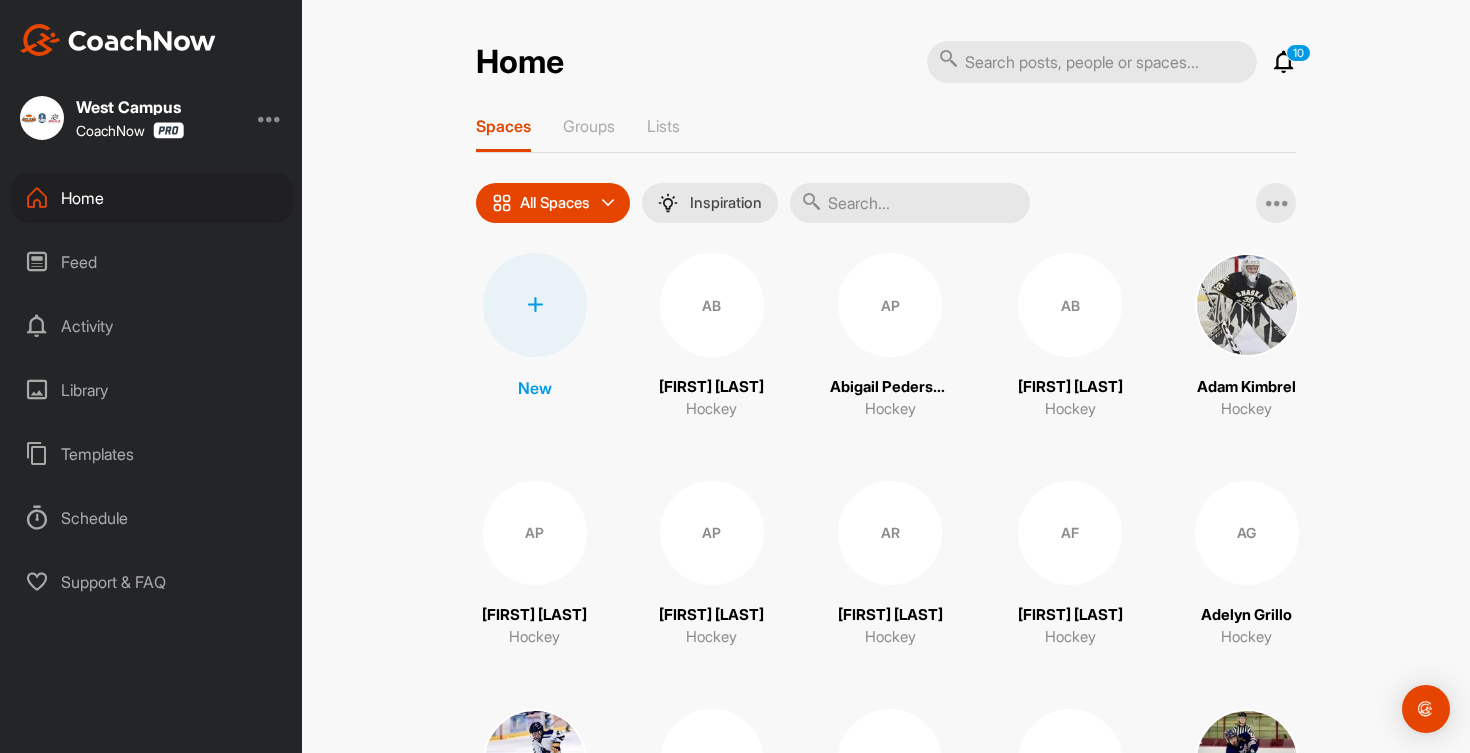click at bounding box center (910, 203) 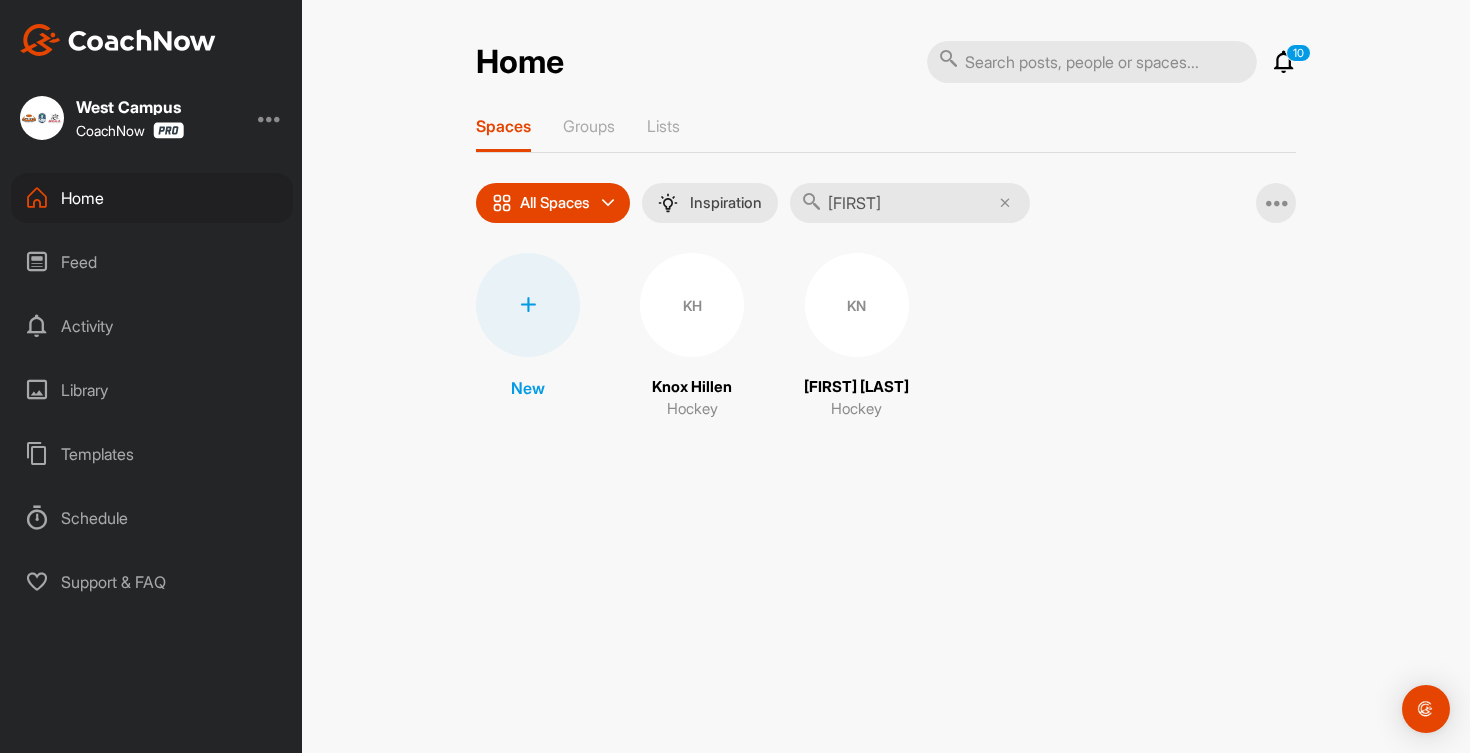 type on "[FIRST]" 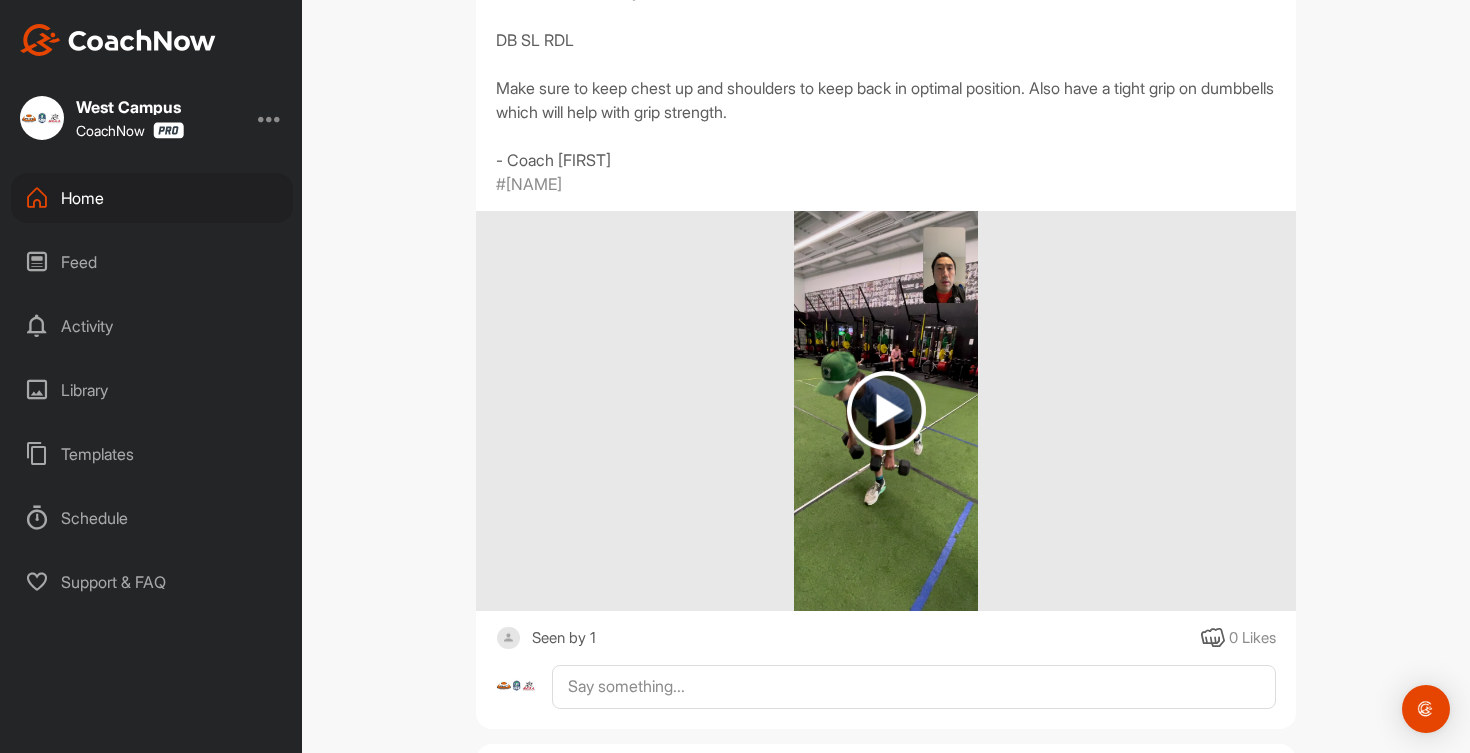 scroll, scrollTop: 427, scrollLeft: 0, axis: vertical 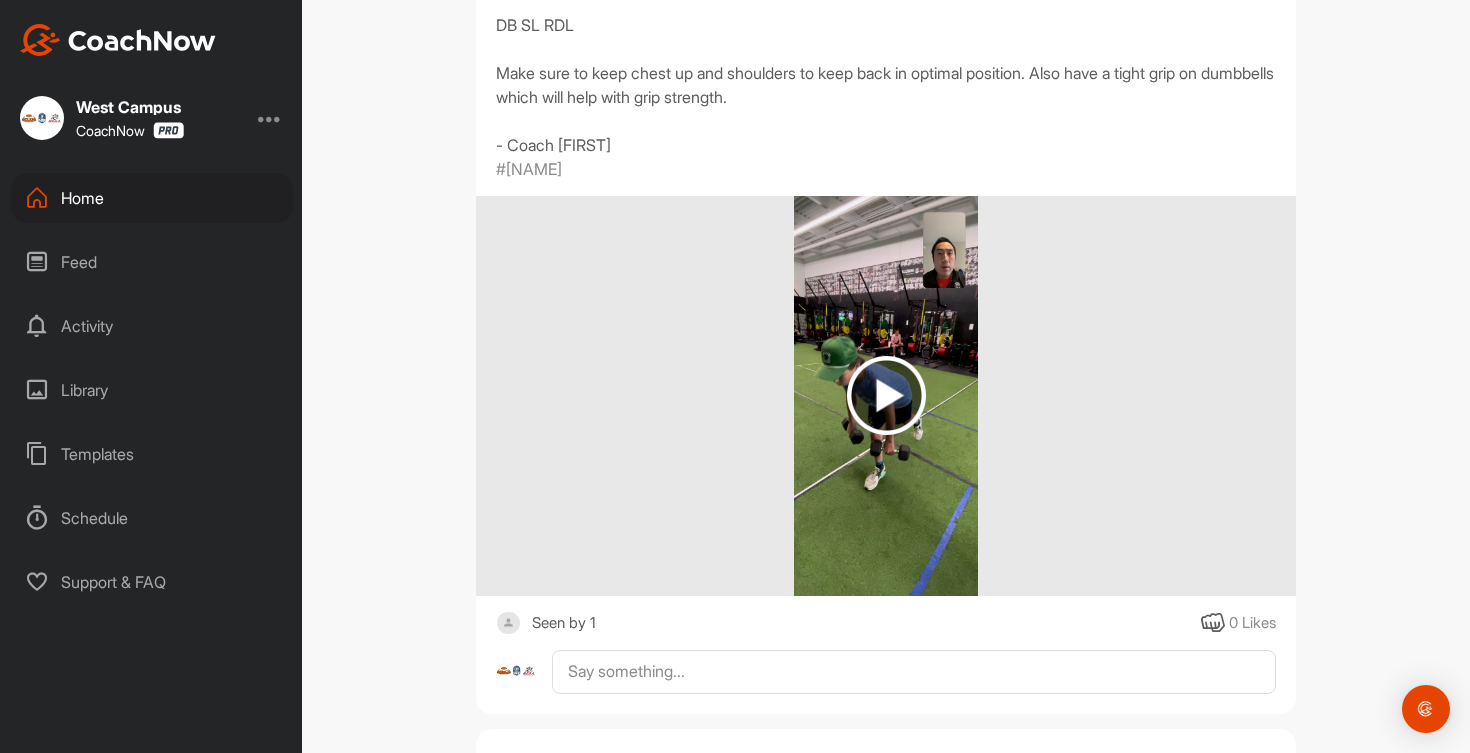 click at bounding box center [886, 395] 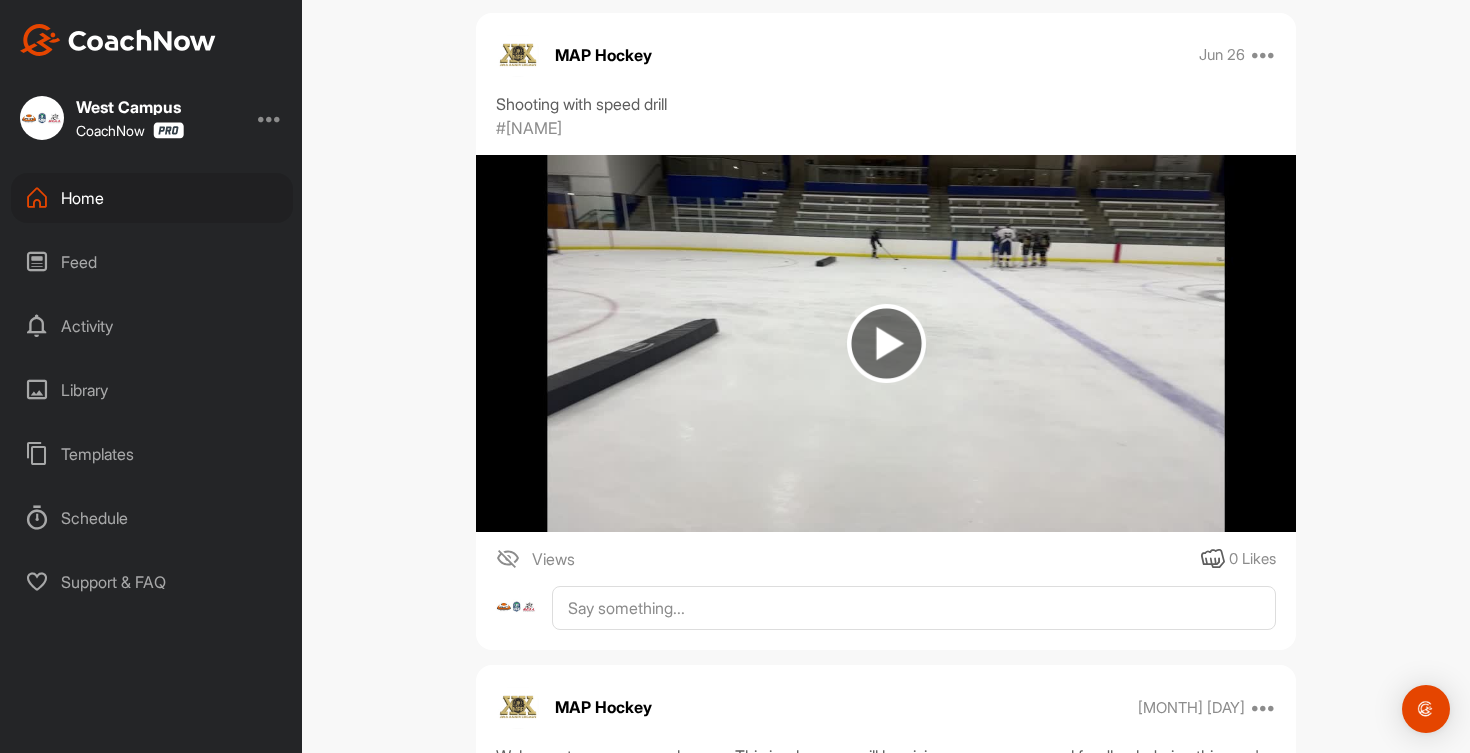 scroll, scrollTop: 4654, scrollLeft: 0, axis: vertical 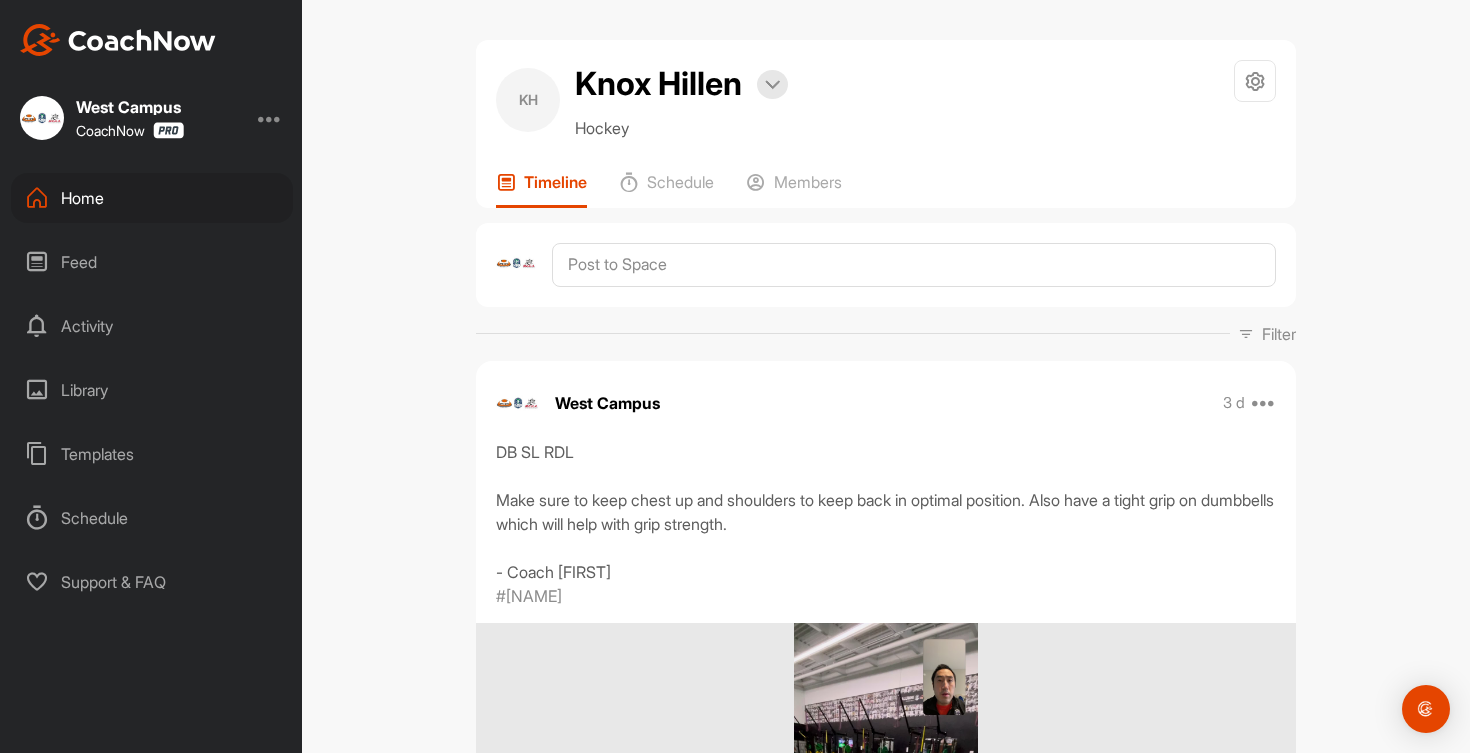 click on "Home" at bounding box center (152, 198) 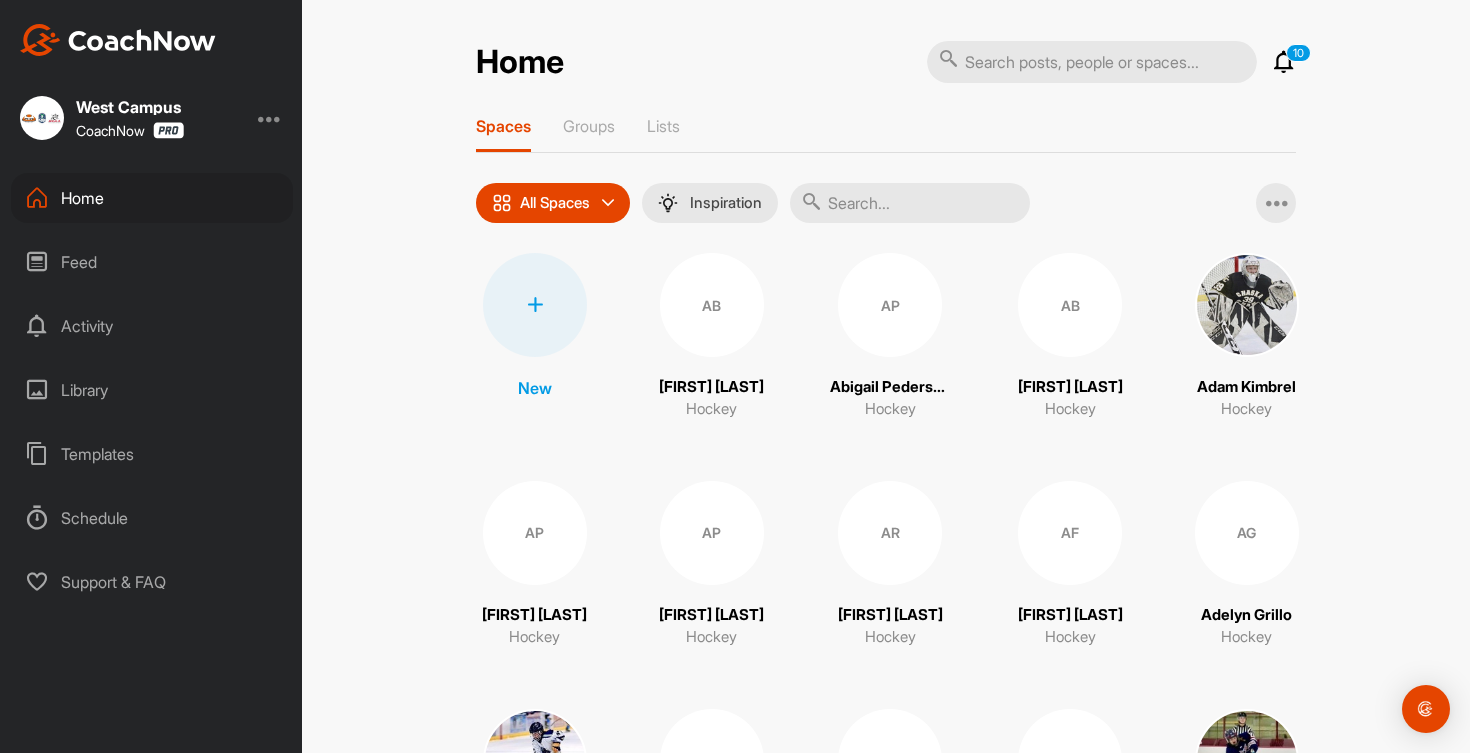 click at bounding box center [910, 203] 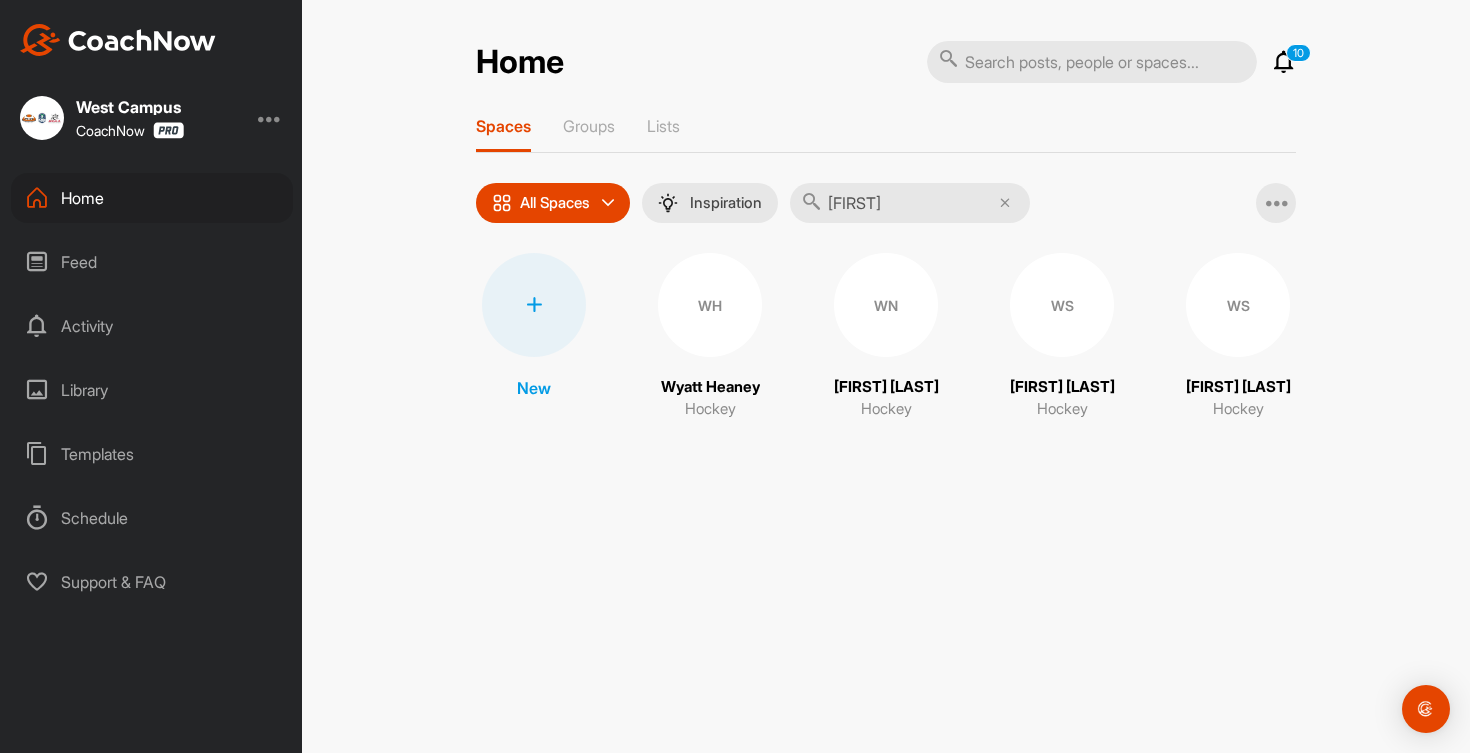 type on "[FIRST]" 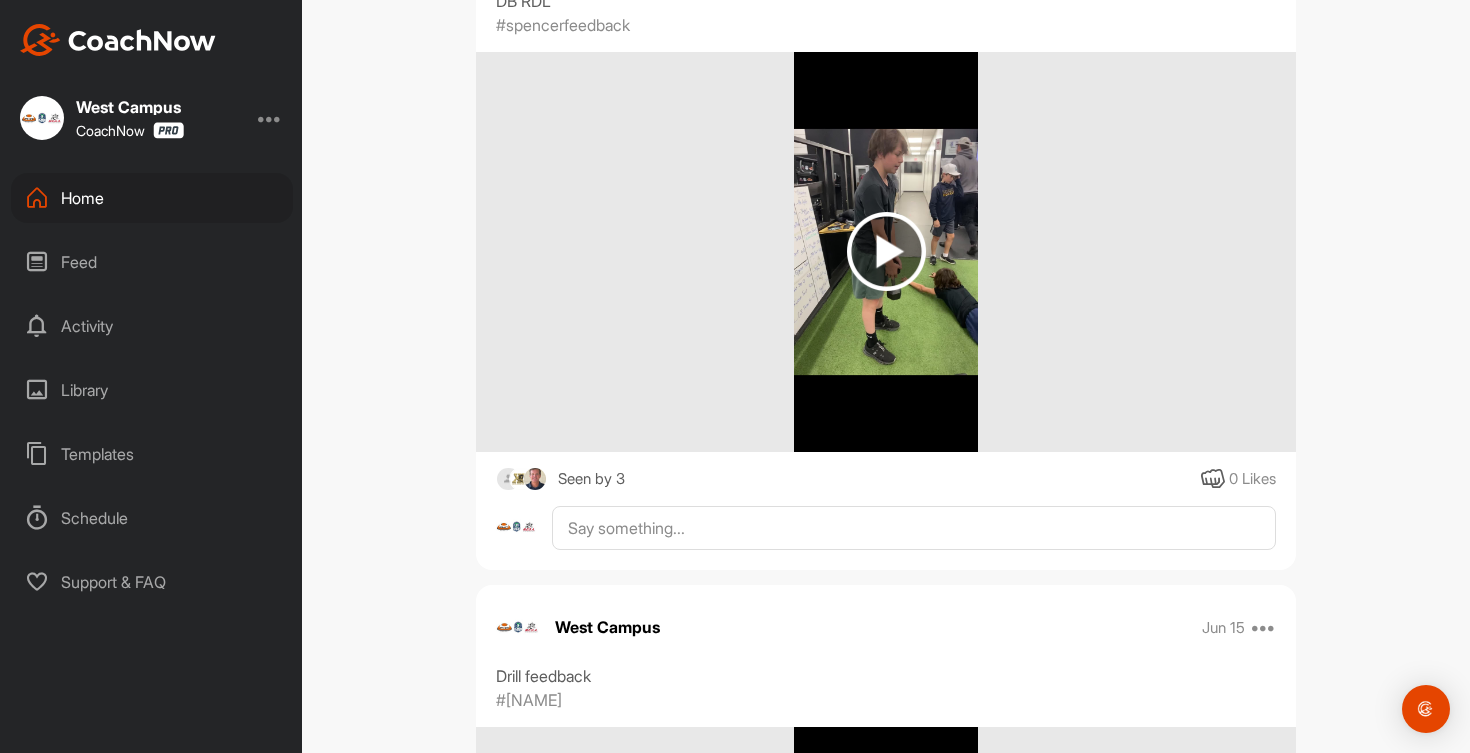 scroll, scrollTop: 2496, scrollLeft: 0, axis: vertical 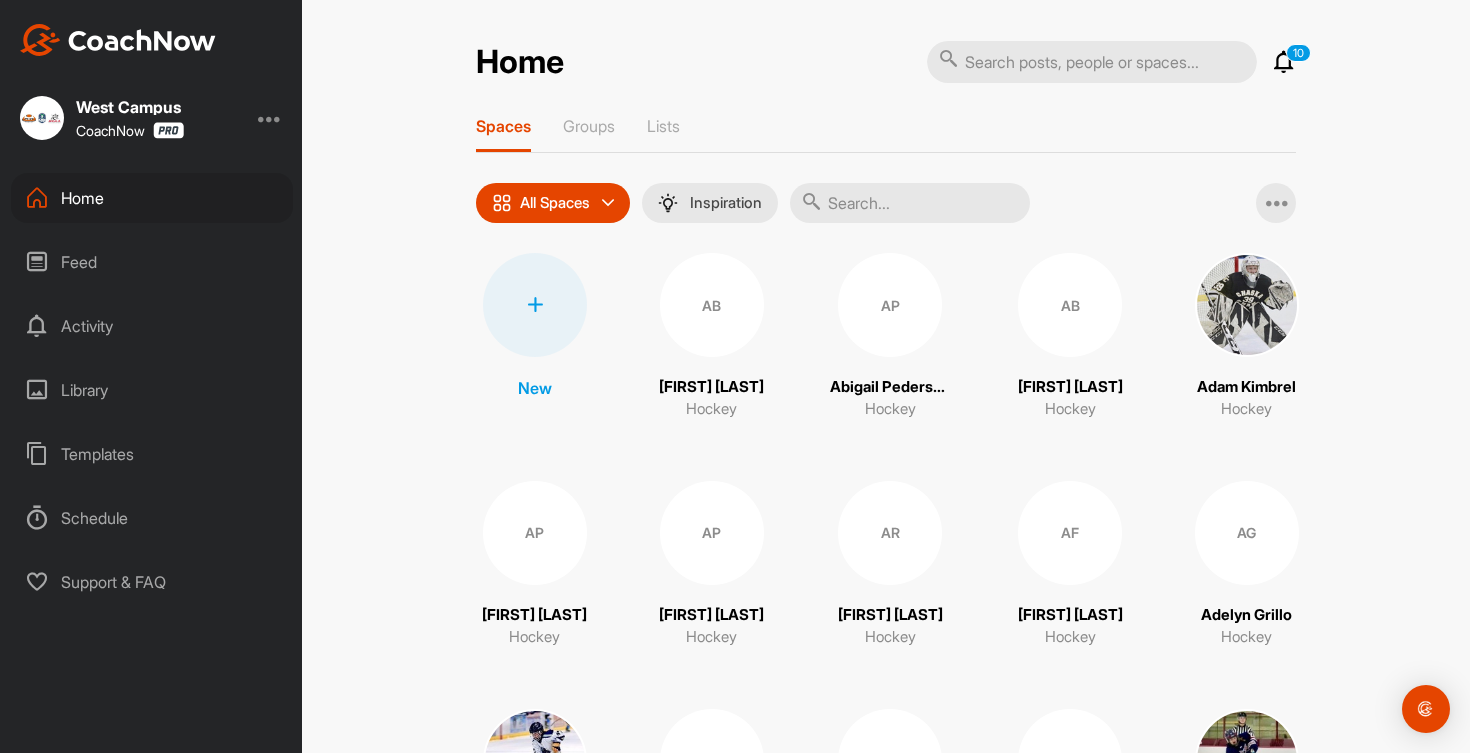 click at bounding box center (910, 203) 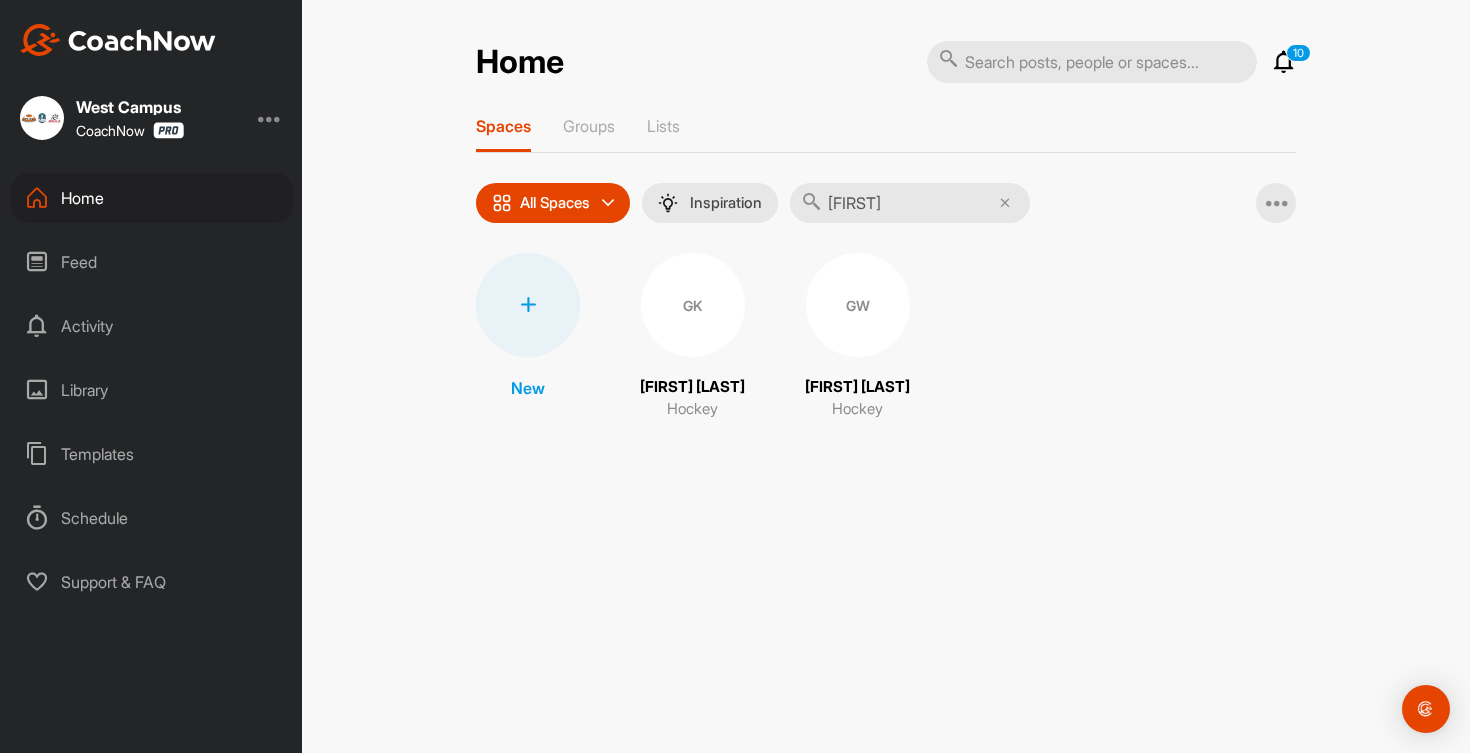 click on "[FIRST]" at bounding box center (910, 203) 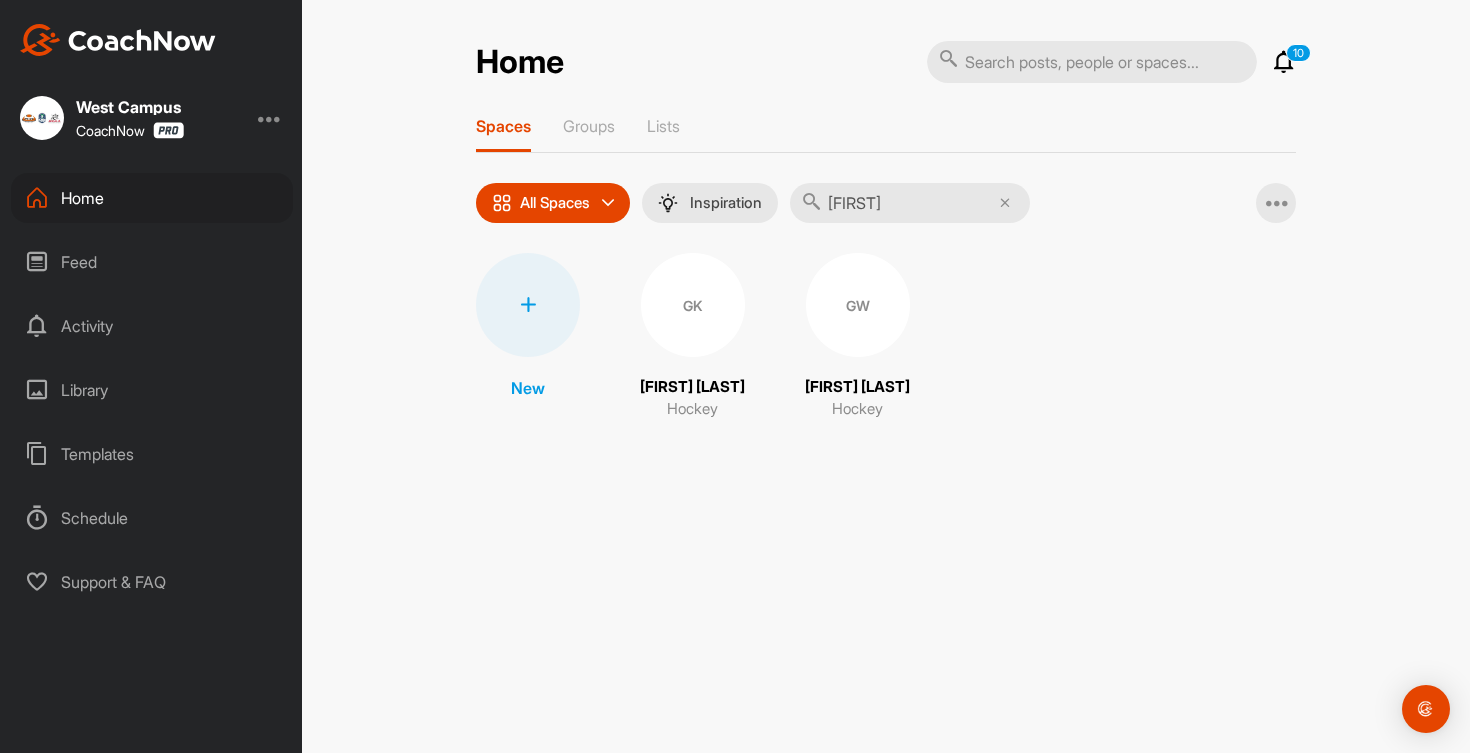 click on "[FIRST]" at bounding box center (910, 203) 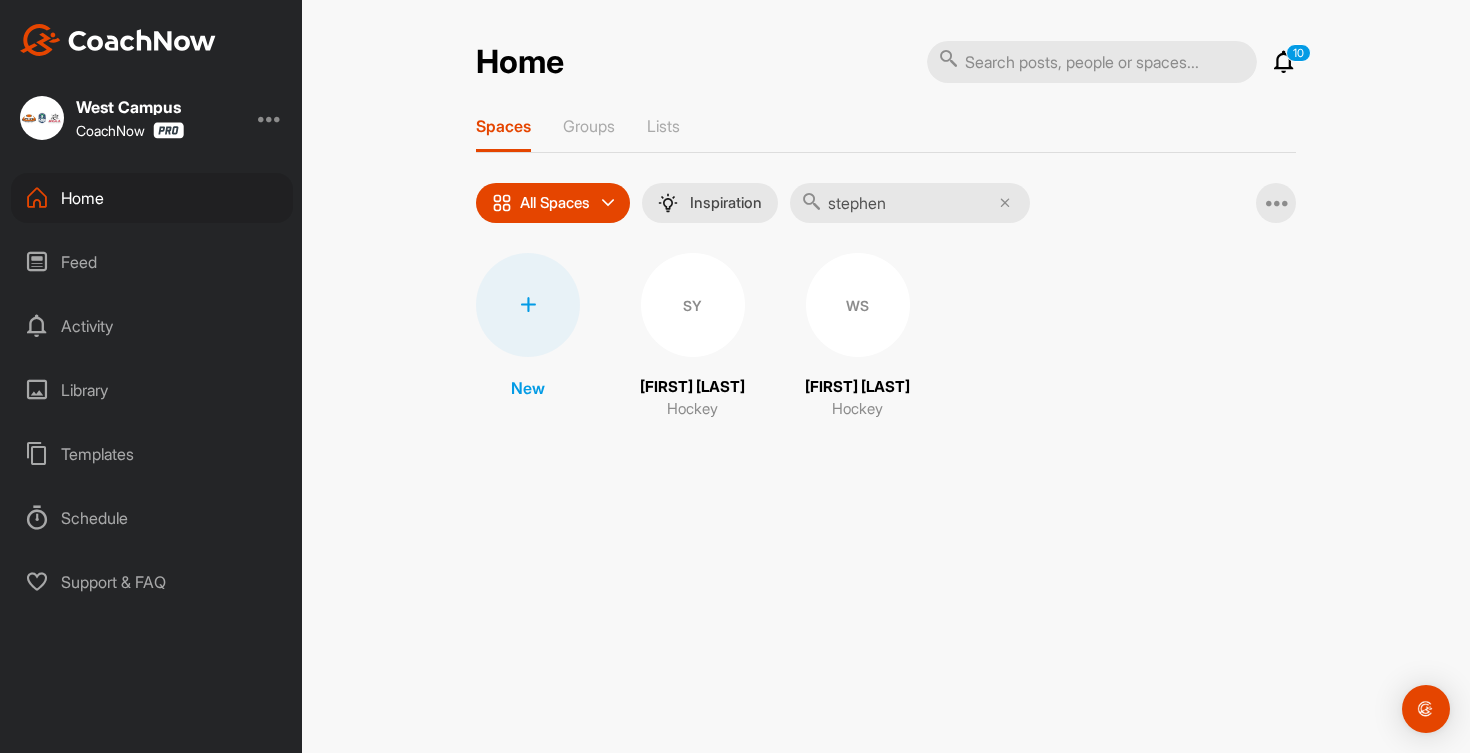 type on "[NAME]" 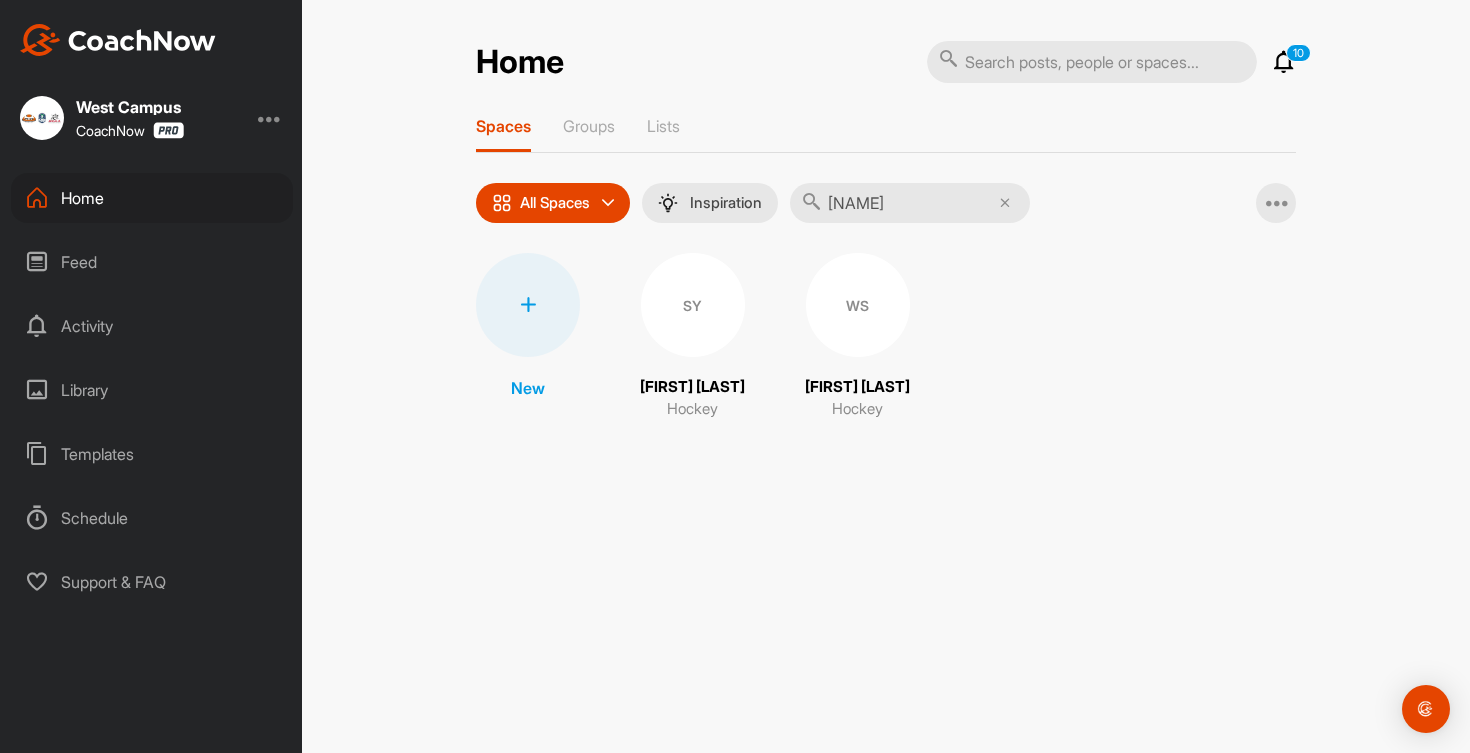 drag, startPoint x: 953, startPoint y: 204, endPoint x: 690, endPoint y: 287, distance: 275.78616 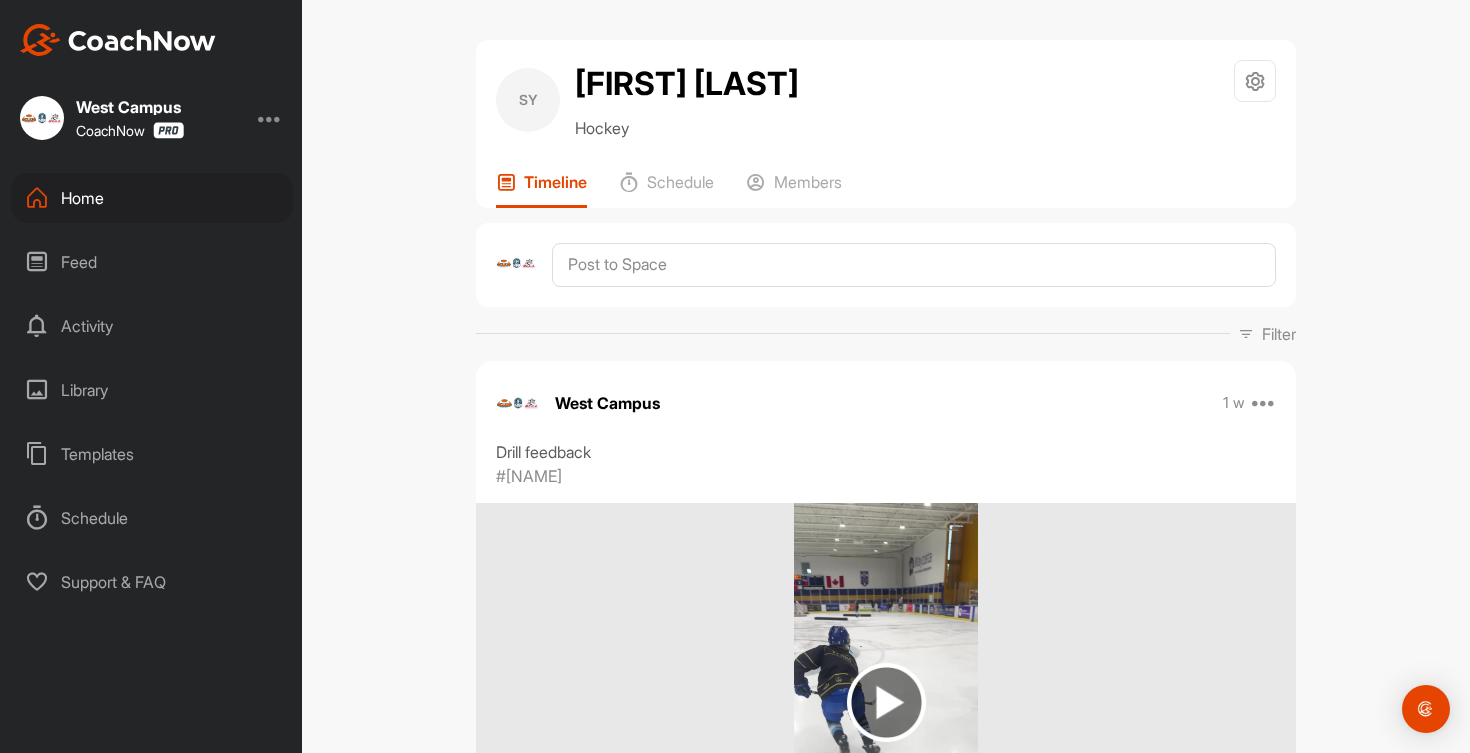 scroll, scrollTop: 0, scrollLeft: 0, axis: both 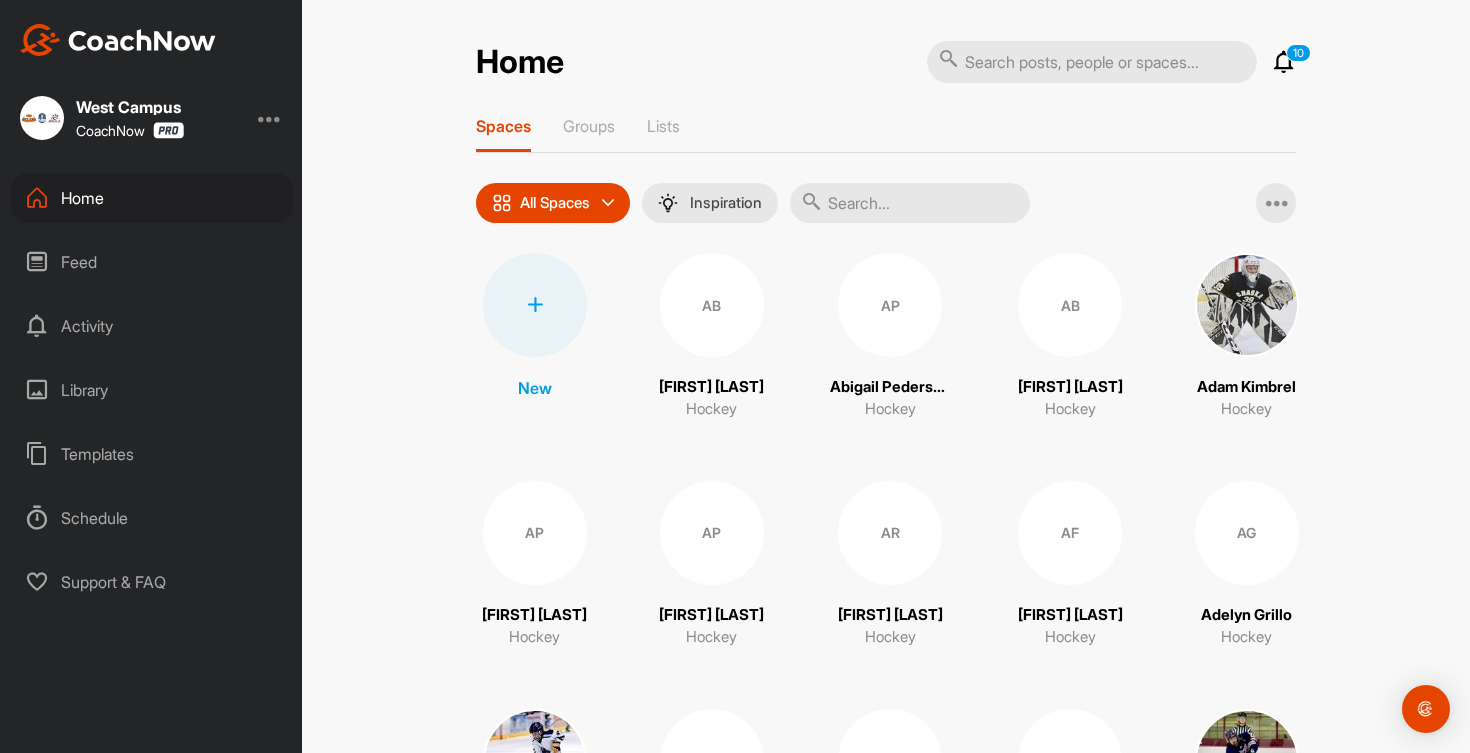 click at bounding box center [910, 203] 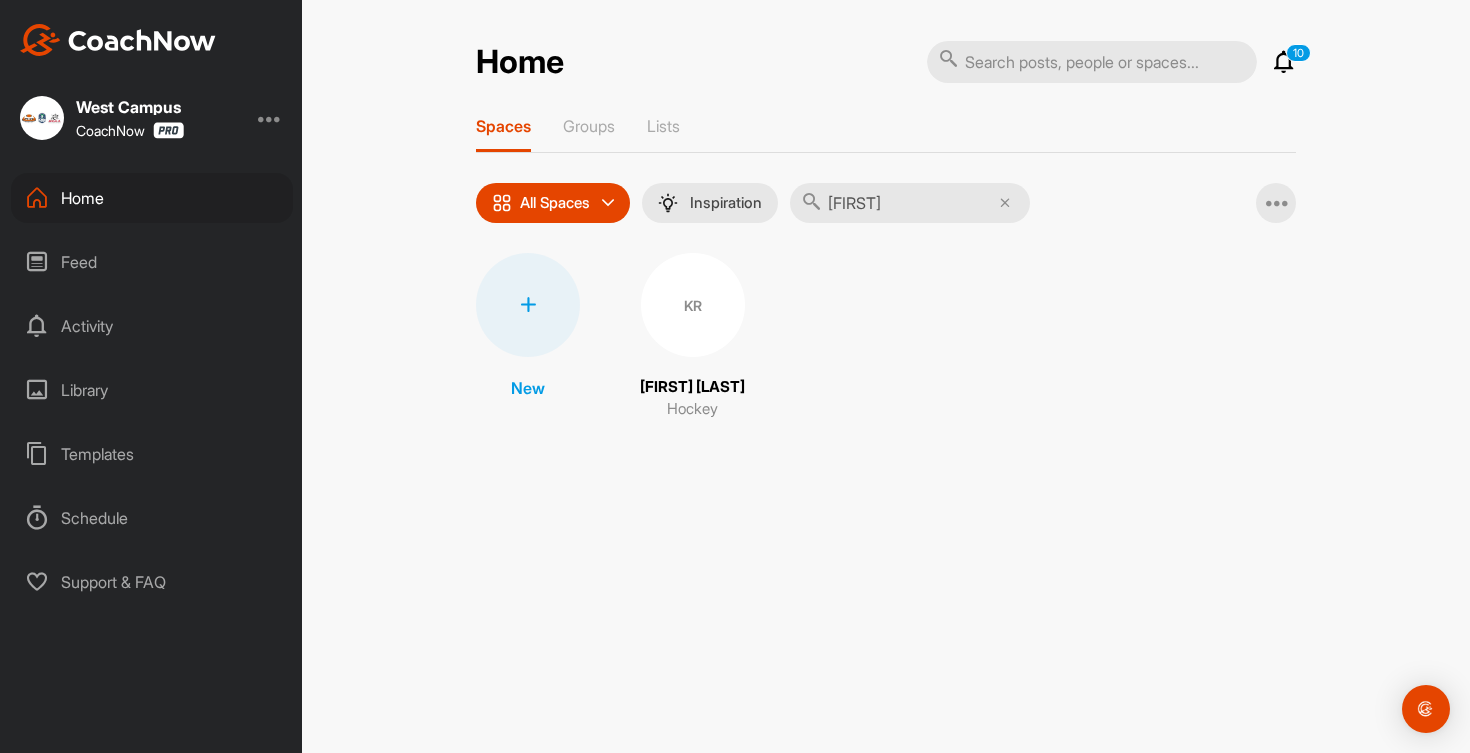 type on "[FIRST]" 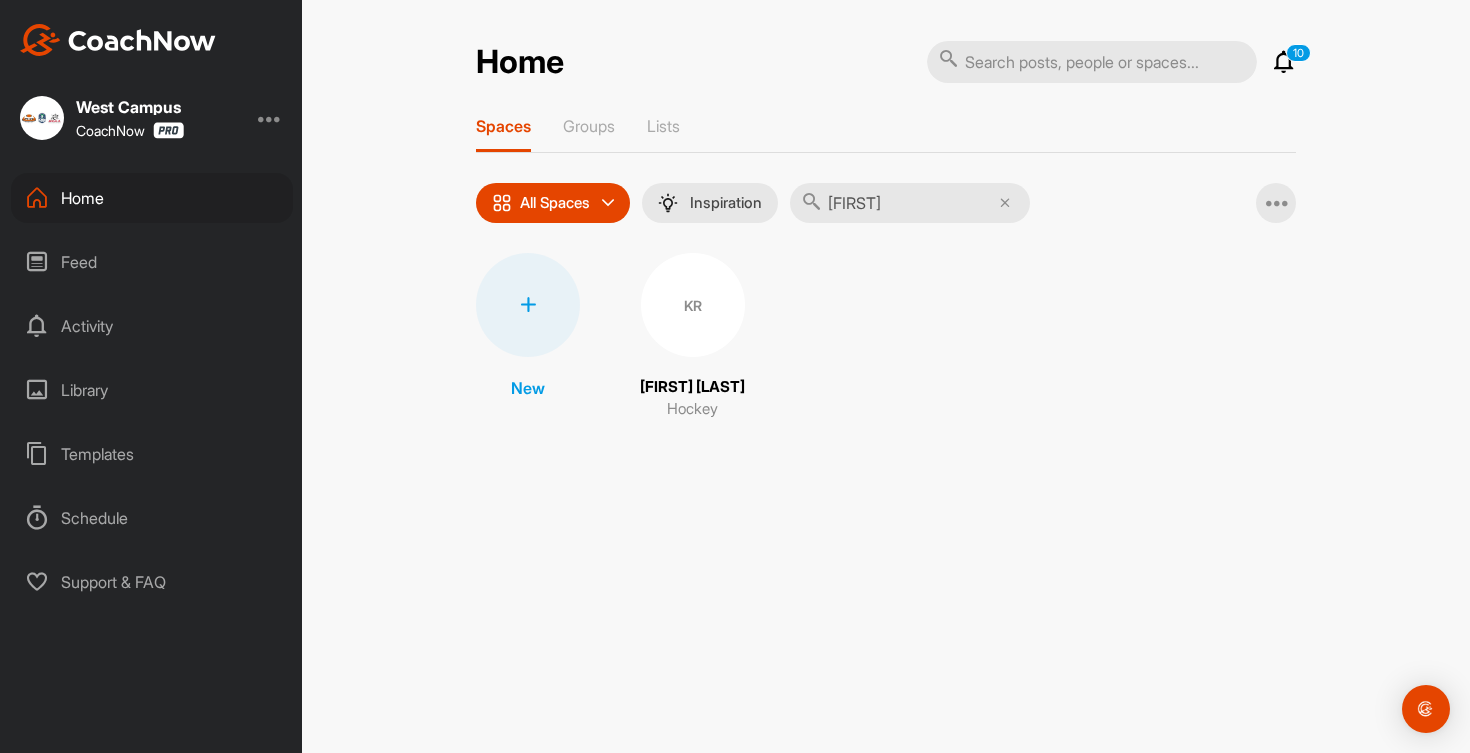 click on "KR" at bounding box center (693, 305) 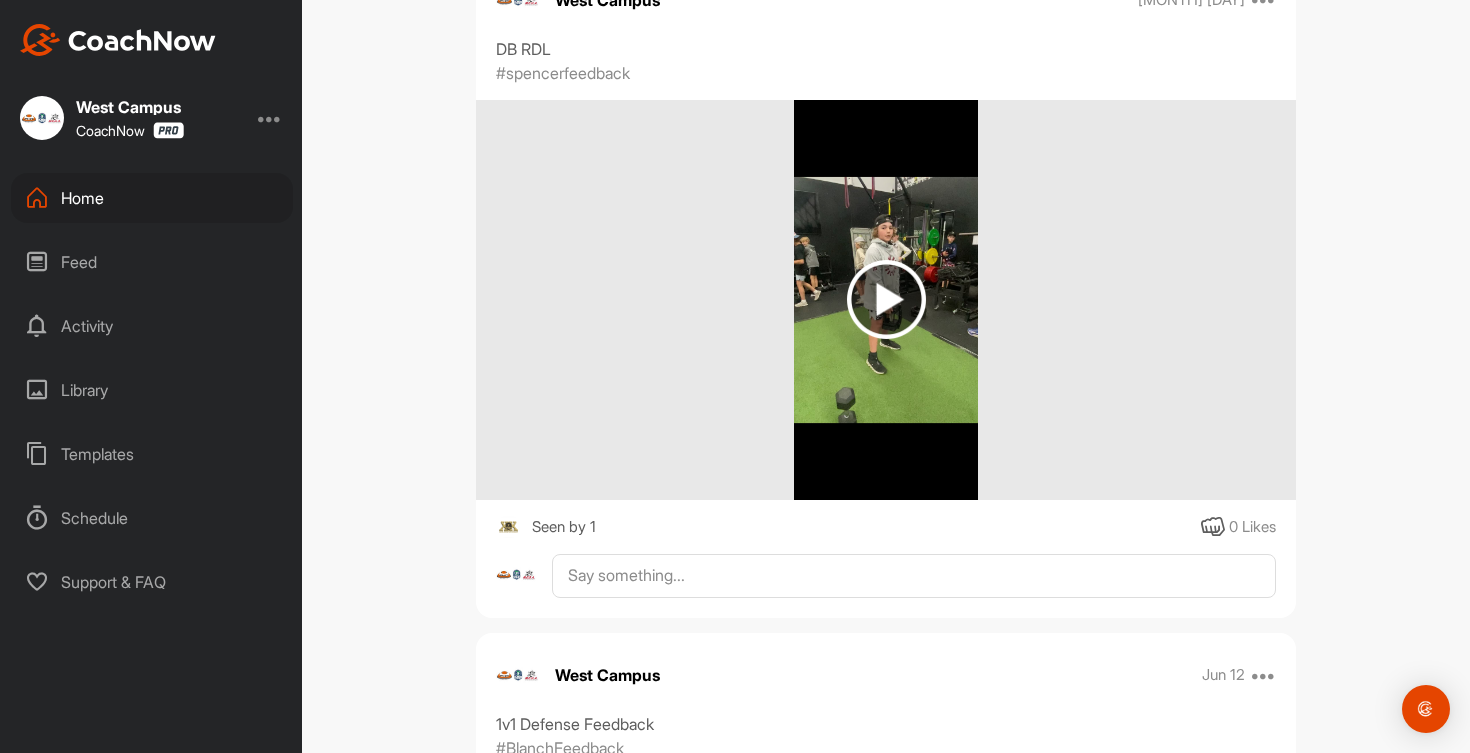 scroll, scrollTop: 3102, scrollLeft: 0, axis: vertical 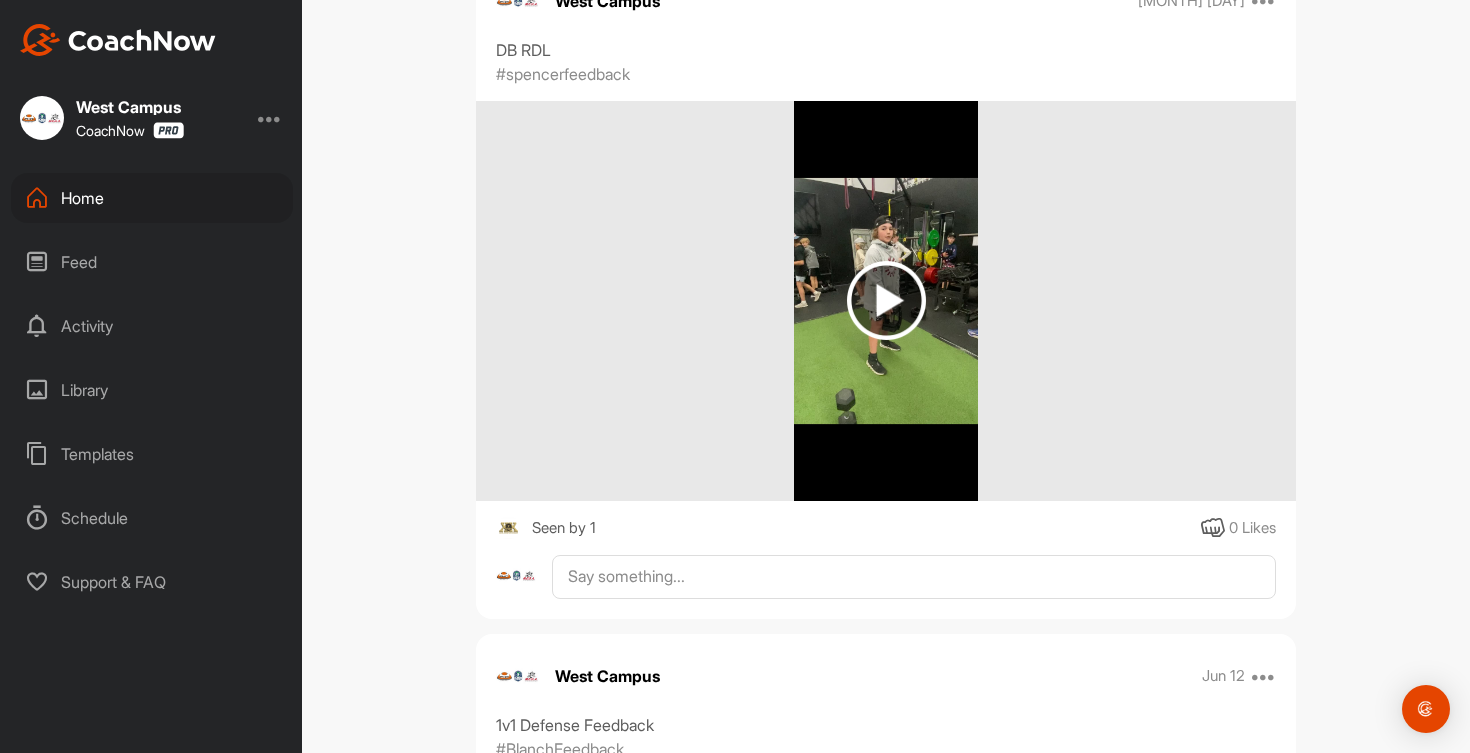 click at bounding box center [886, 301] 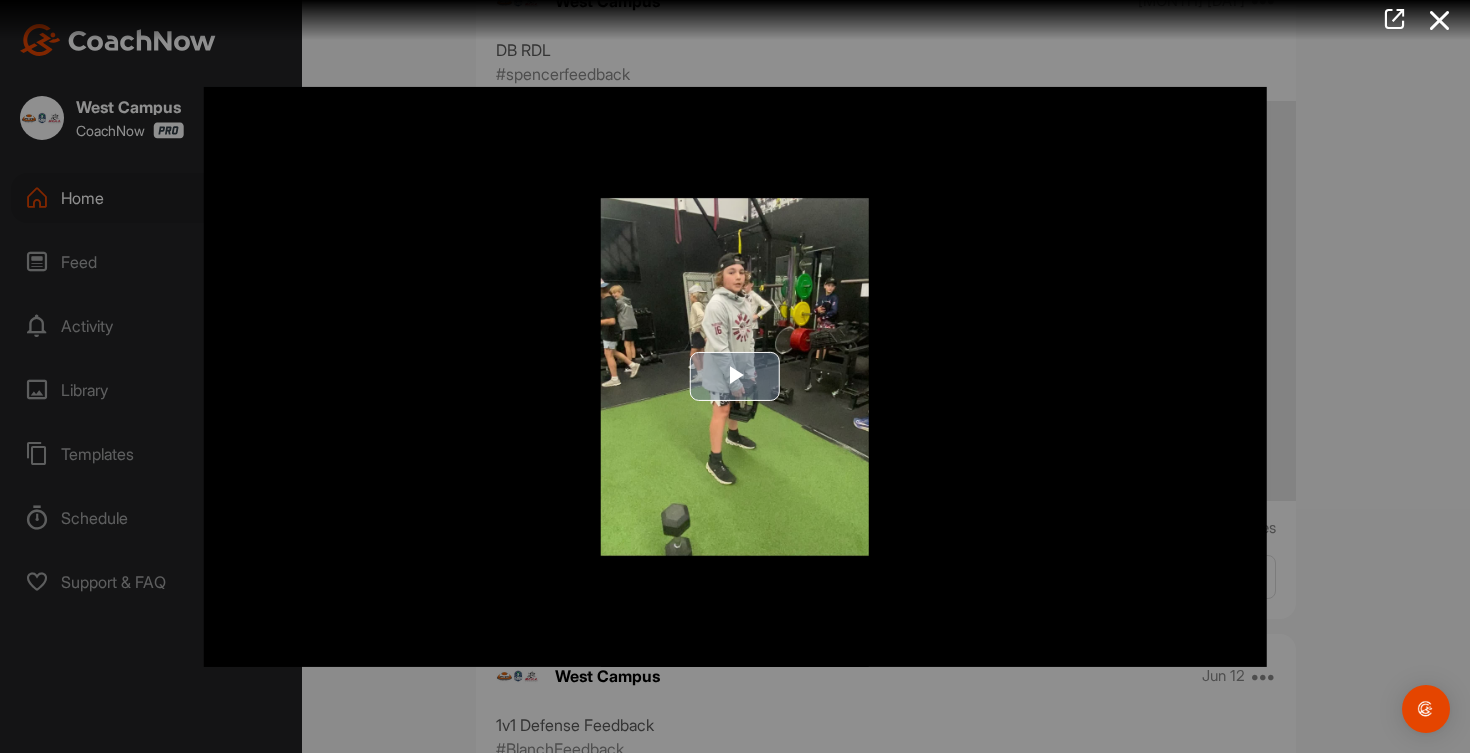 scroll, scrollTop: 0, scrollLeft: 0, axis: both 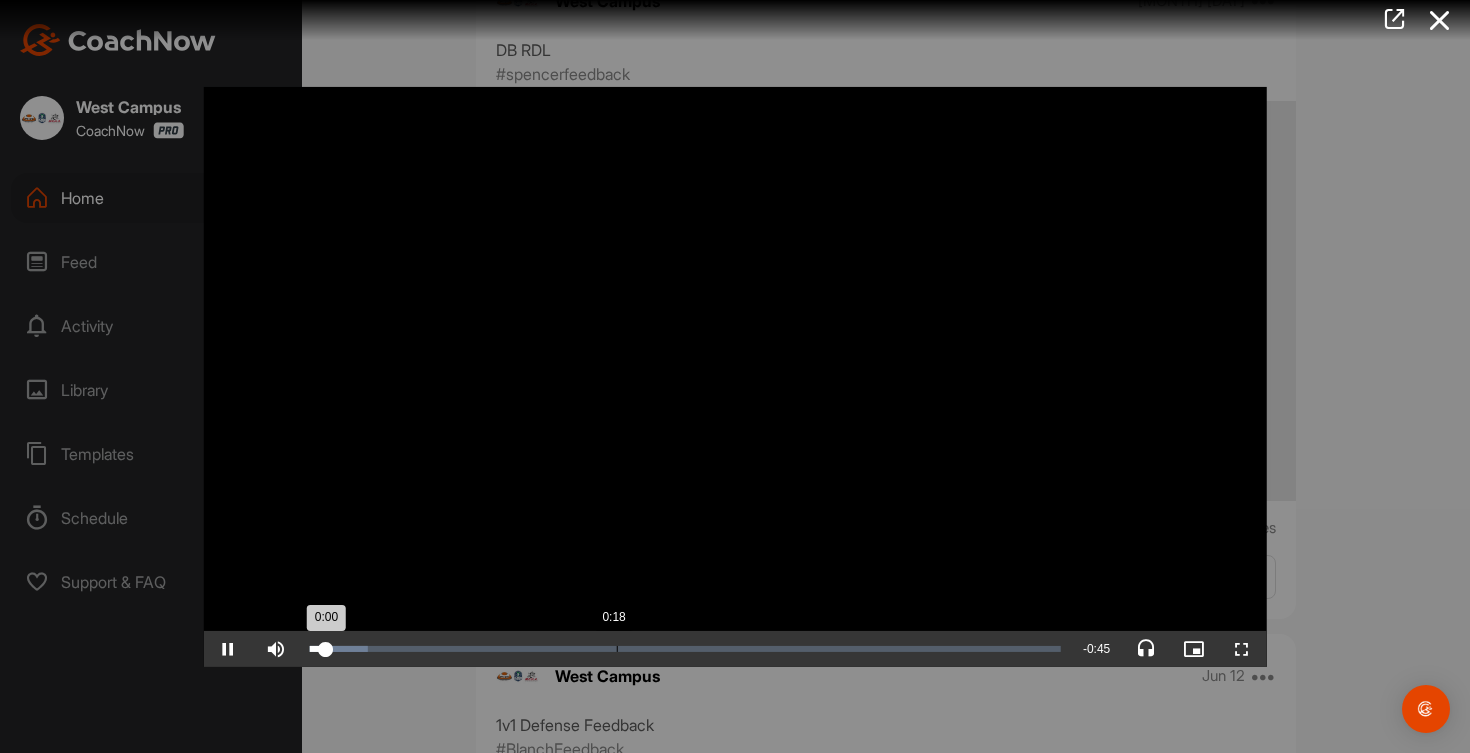 click on "Loaded :  7.73% 0:18 0:00" at bounding box center [685, 649] 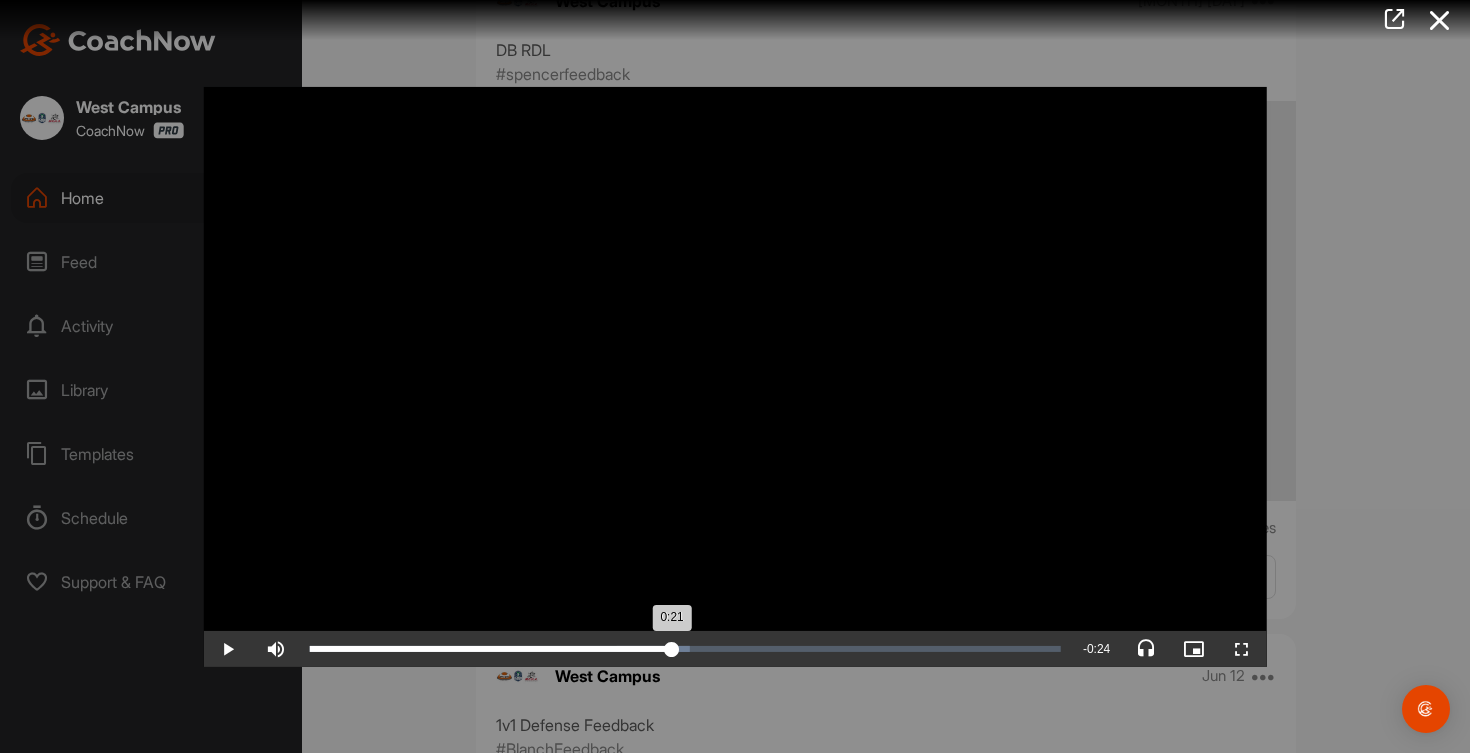 click on "Loaded :  50.59% 0:21 0:21" at bounding box center [685, 649] 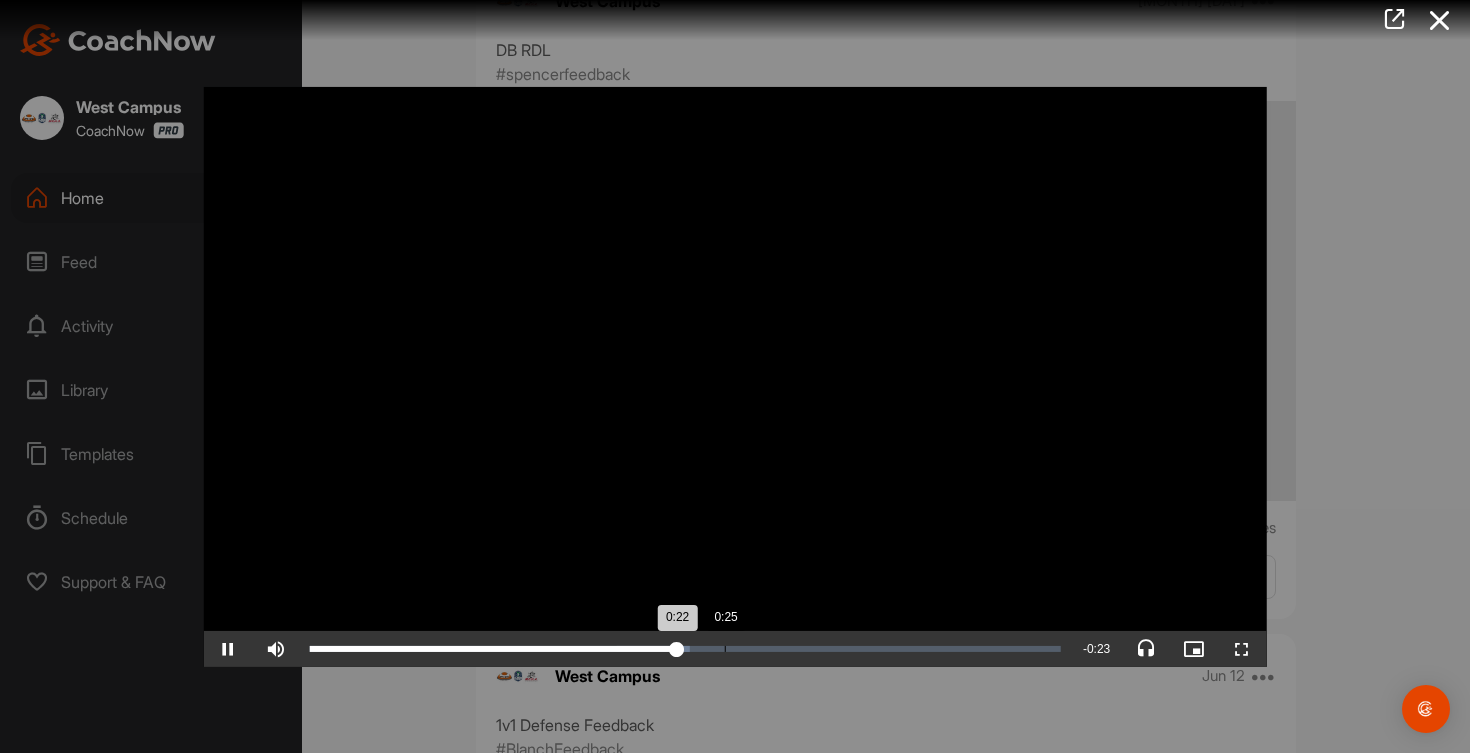 click on "Loaded :  50.59% 0:25 0:22" at bounding box center [685, 649] 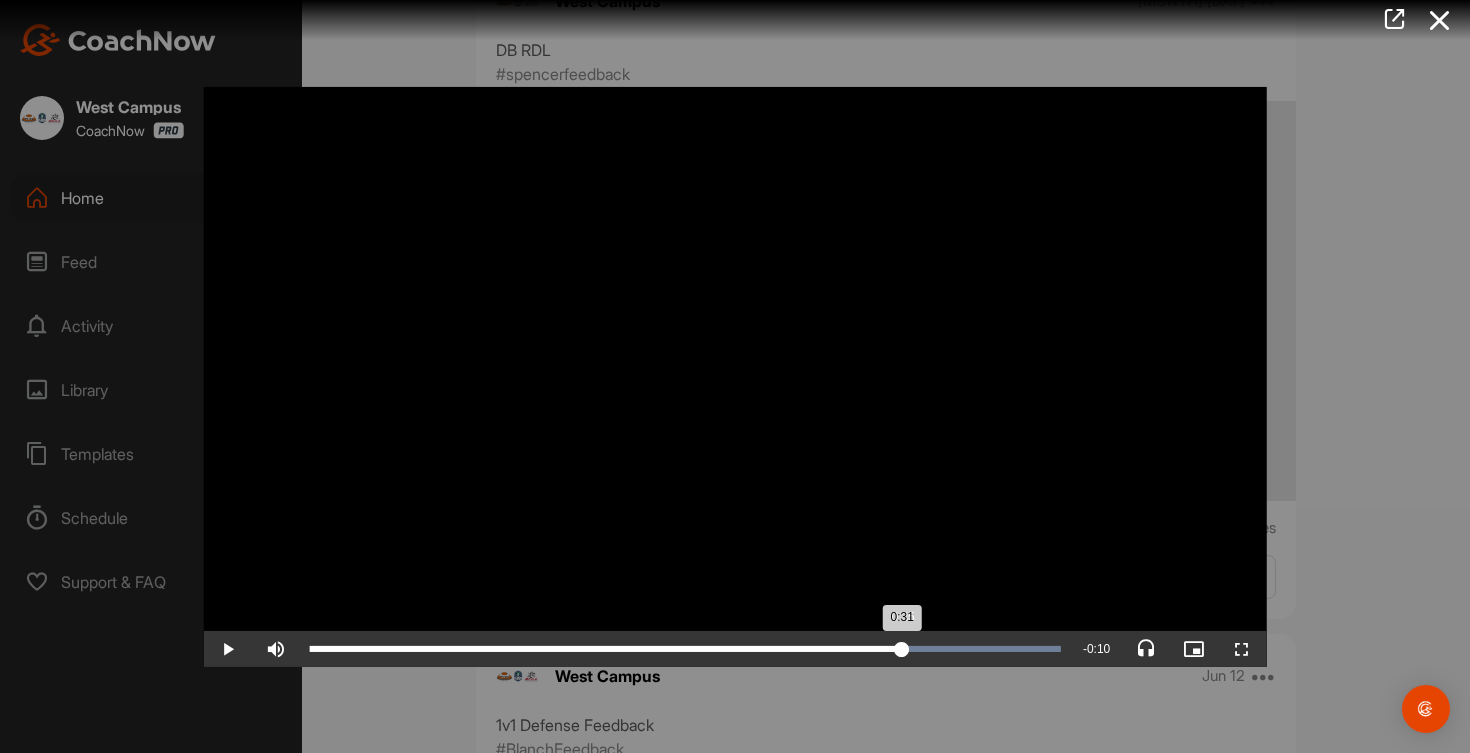 click on "Loaded :  100.00% 0:35 0:31" at bounding box center [685, 649] 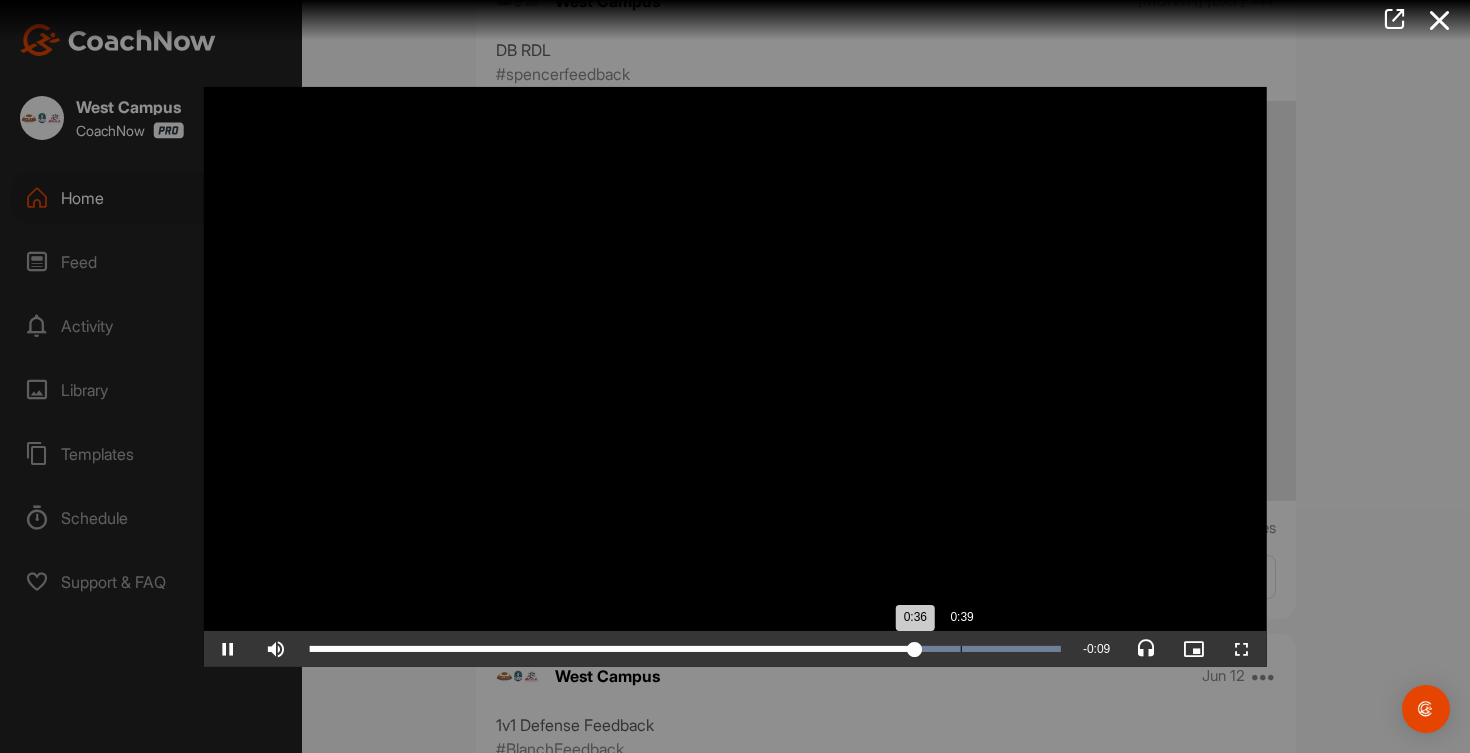 click on "Loaded :  100.00% 0:39 0:36" at bounding box center [685, 649] 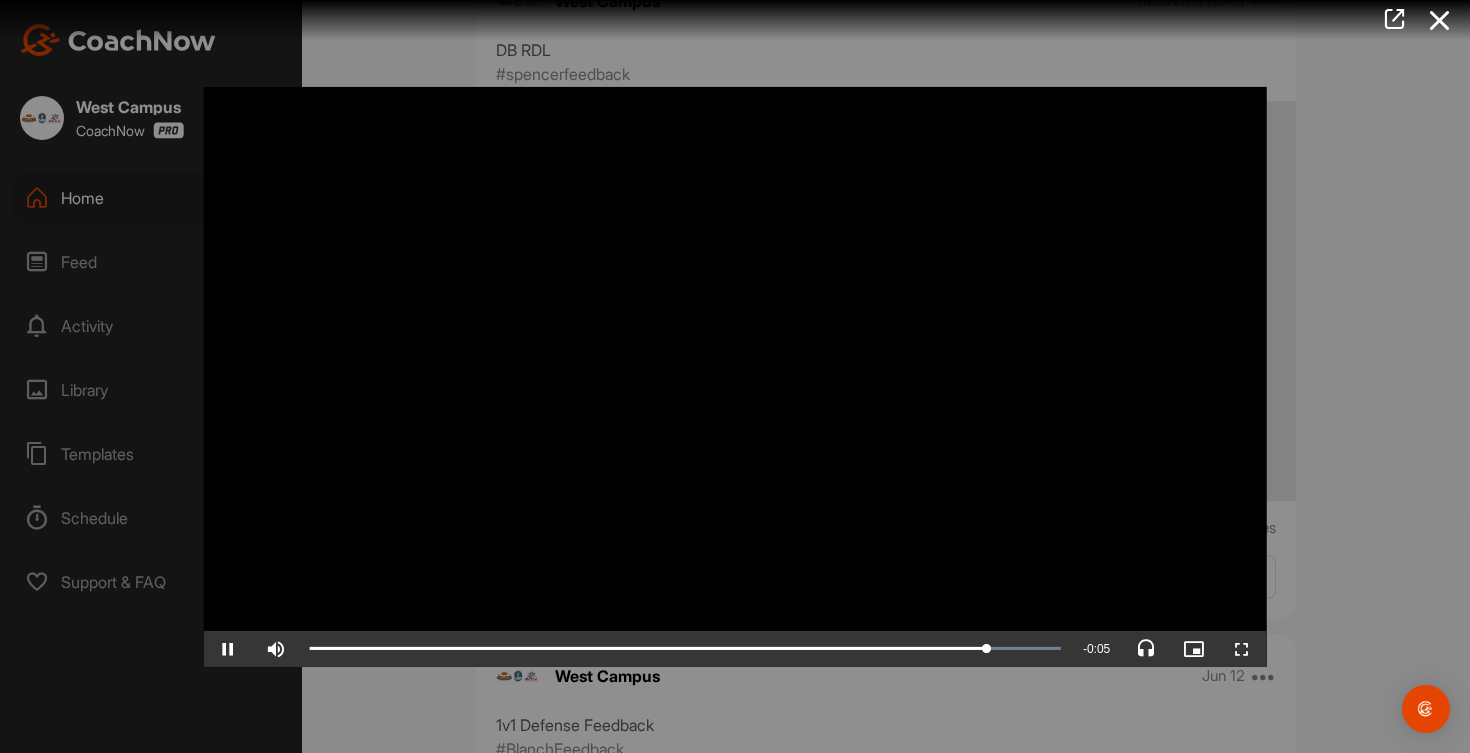 click at bounding box center (1242, 649) 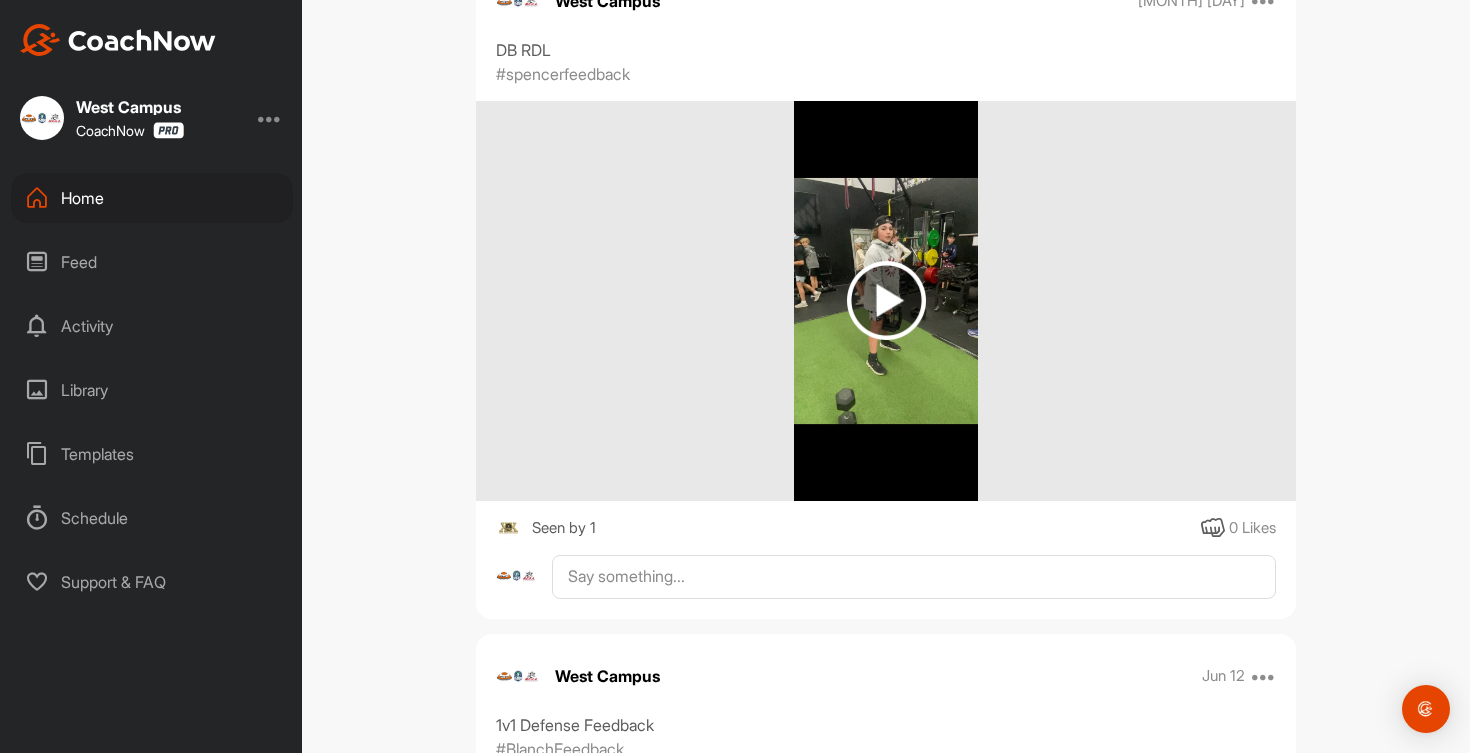 click on "Home" at bounding box center [152, 198] 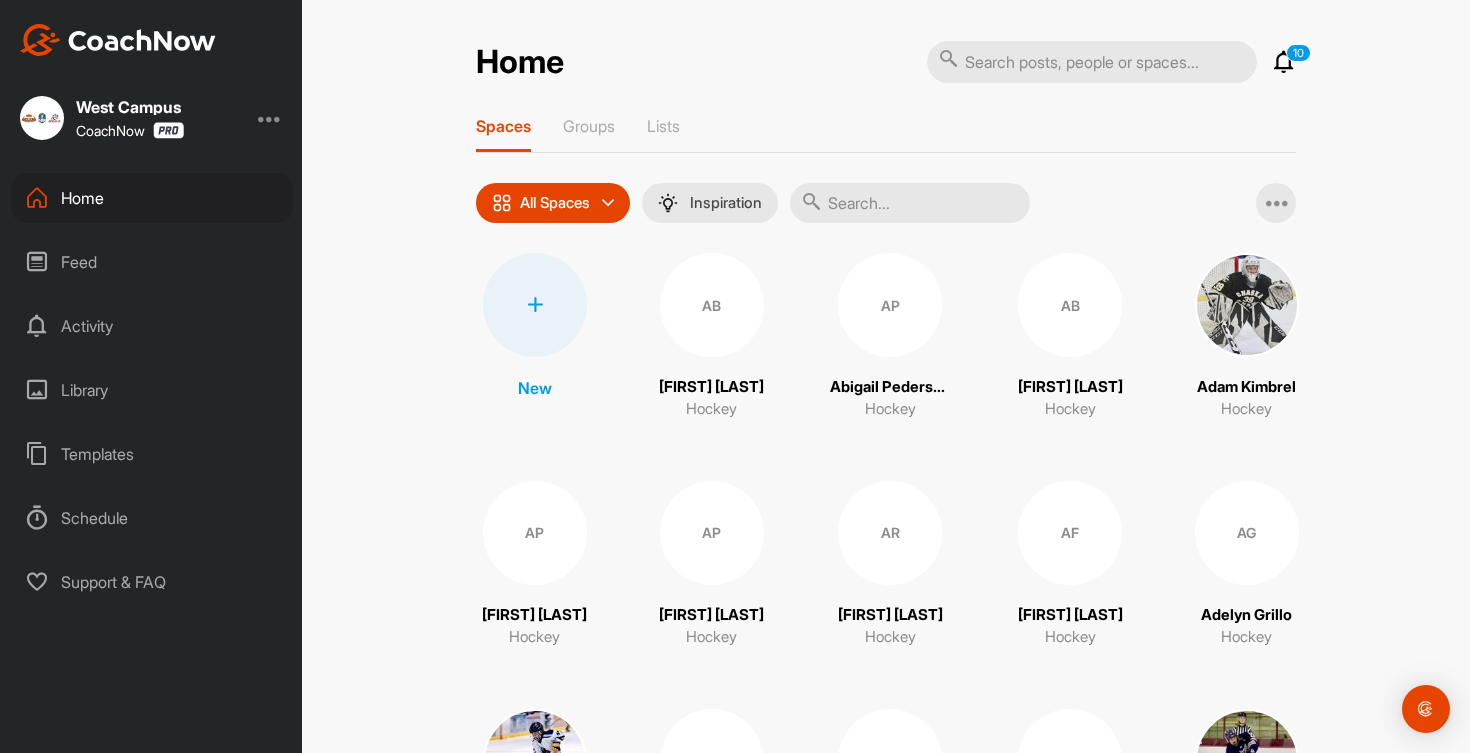 click at bounding box center [910, 203] 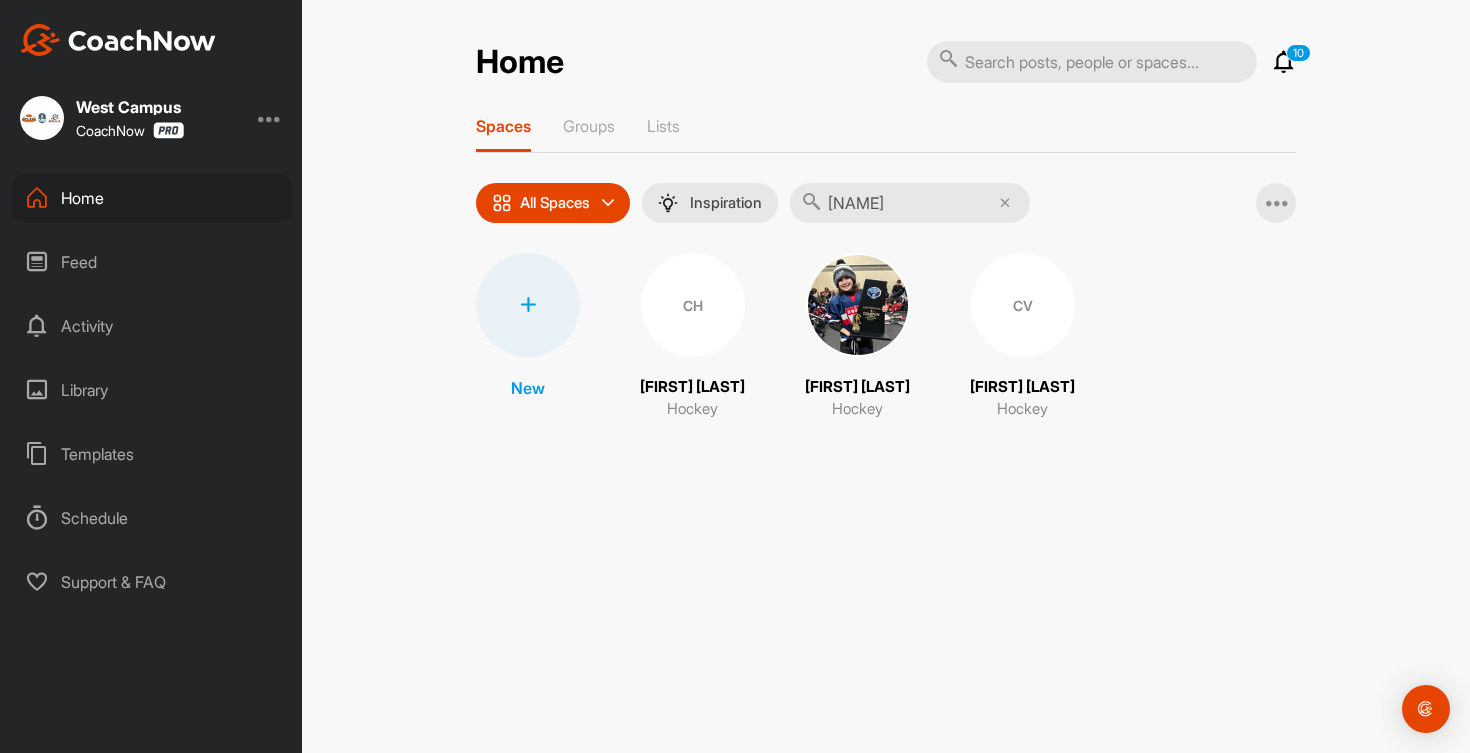 type on "[NAME]" 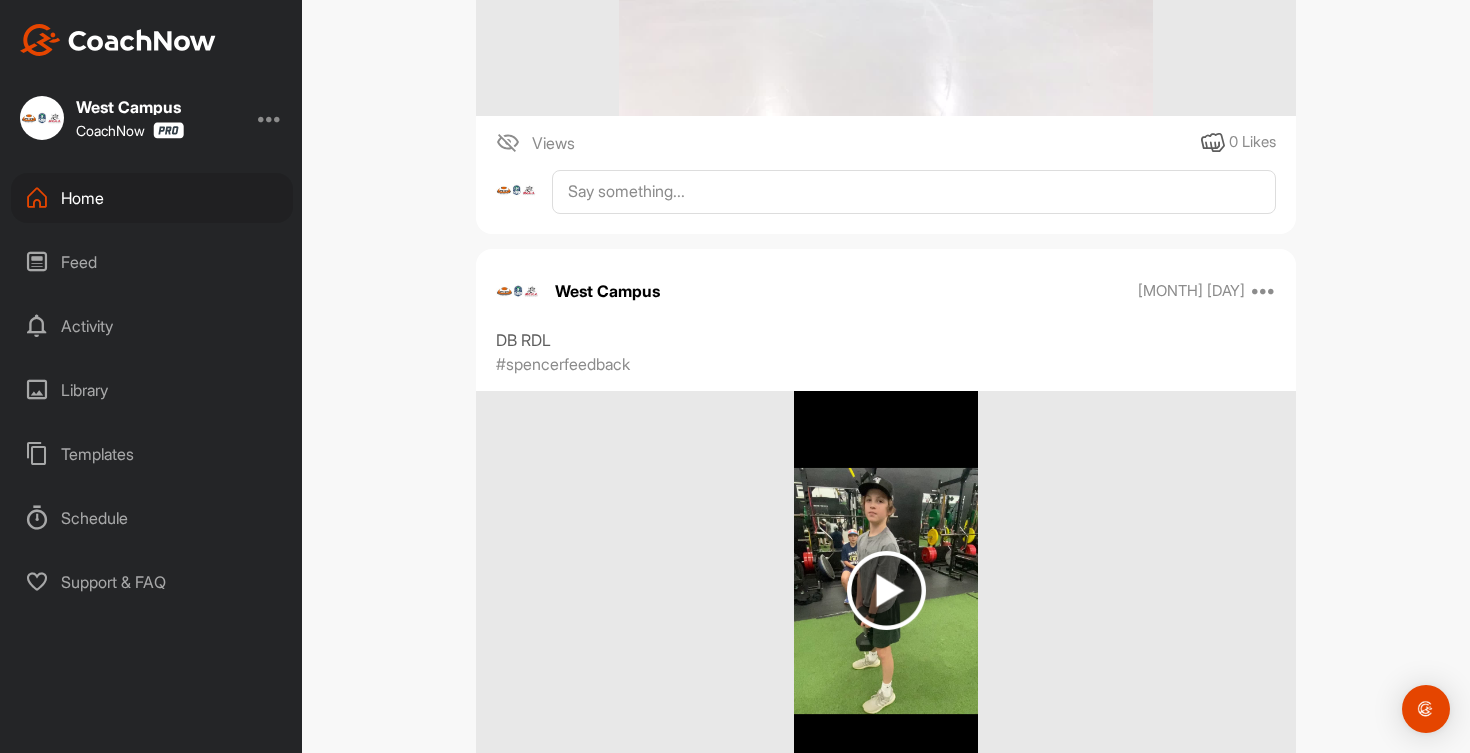 scroll, scrollTop: 2937, scrollLeft: 0, axis: vertical 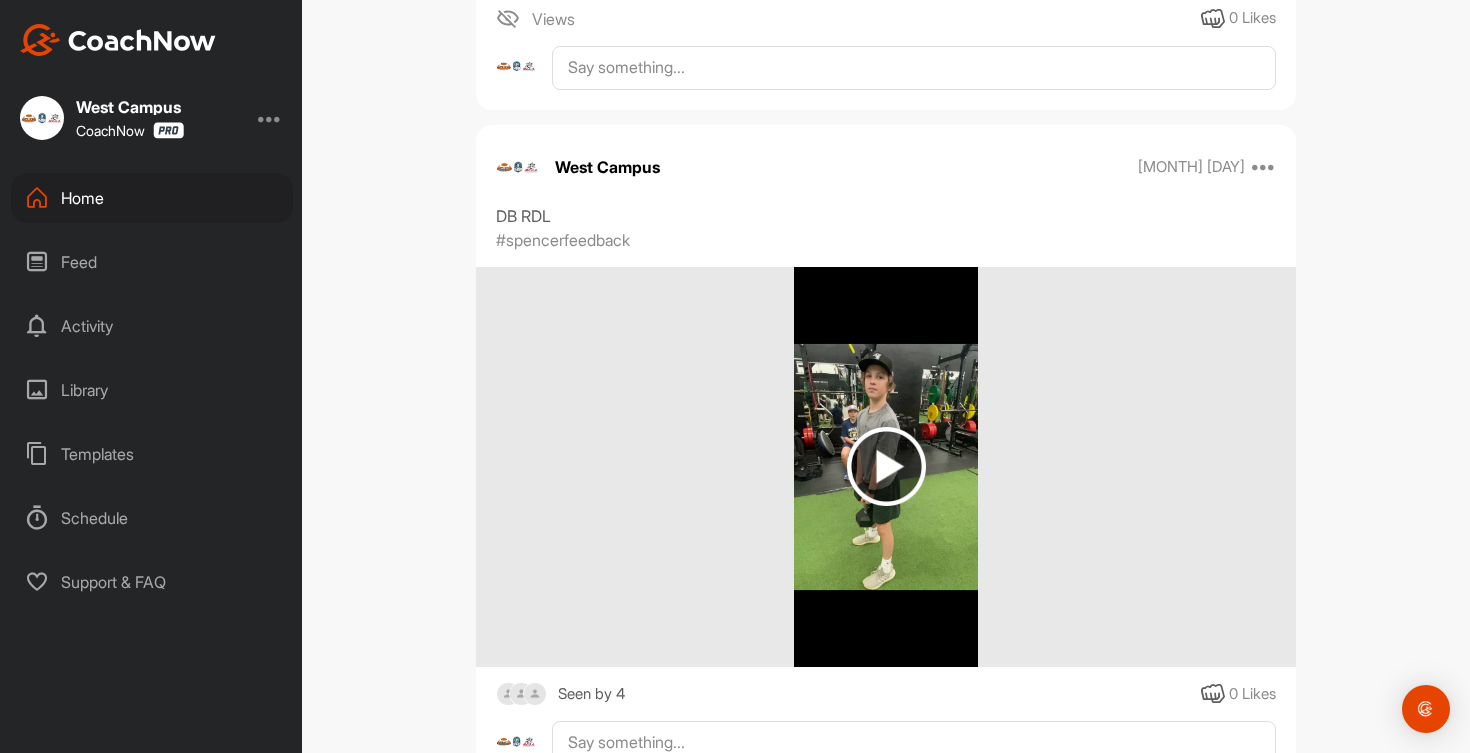 click at bounding box center [886, 466] 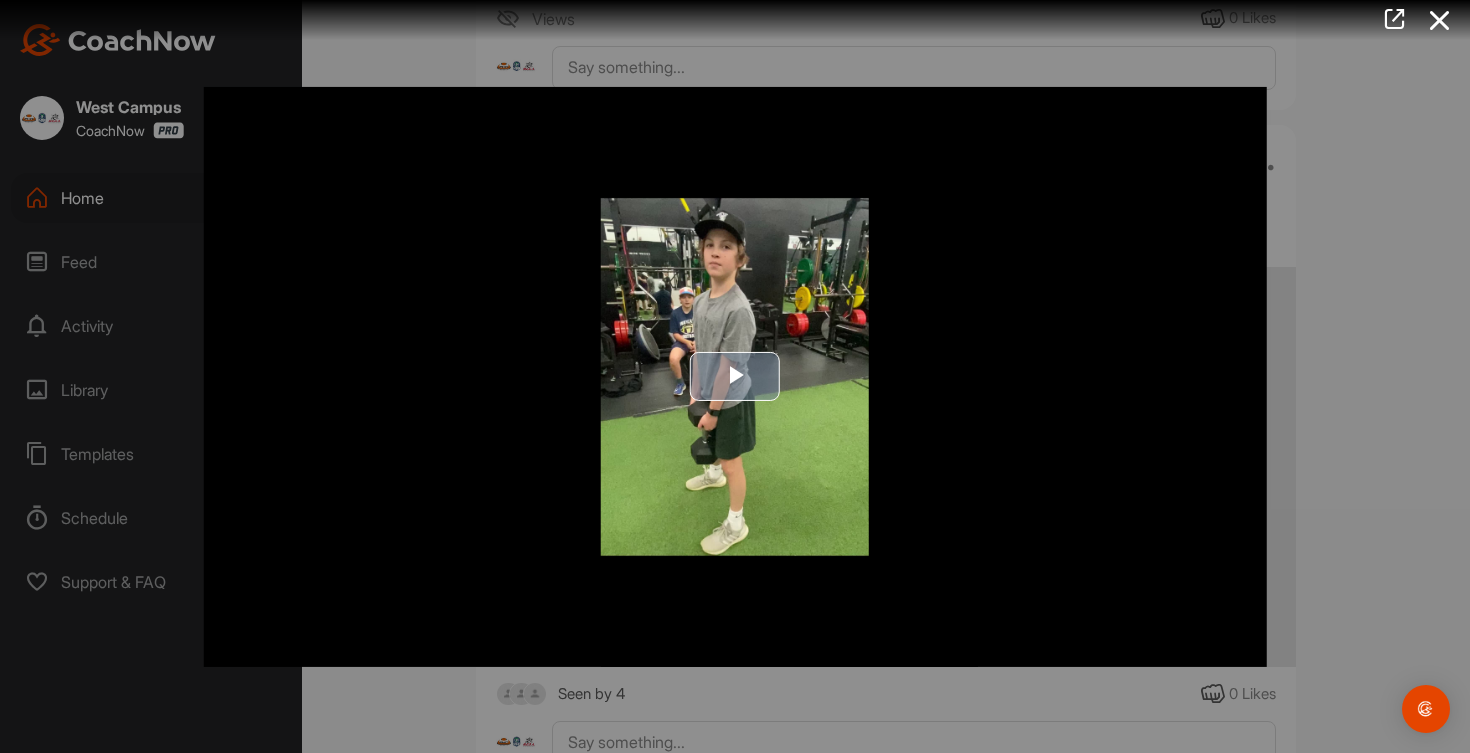 click at bounding box center [735, 376] 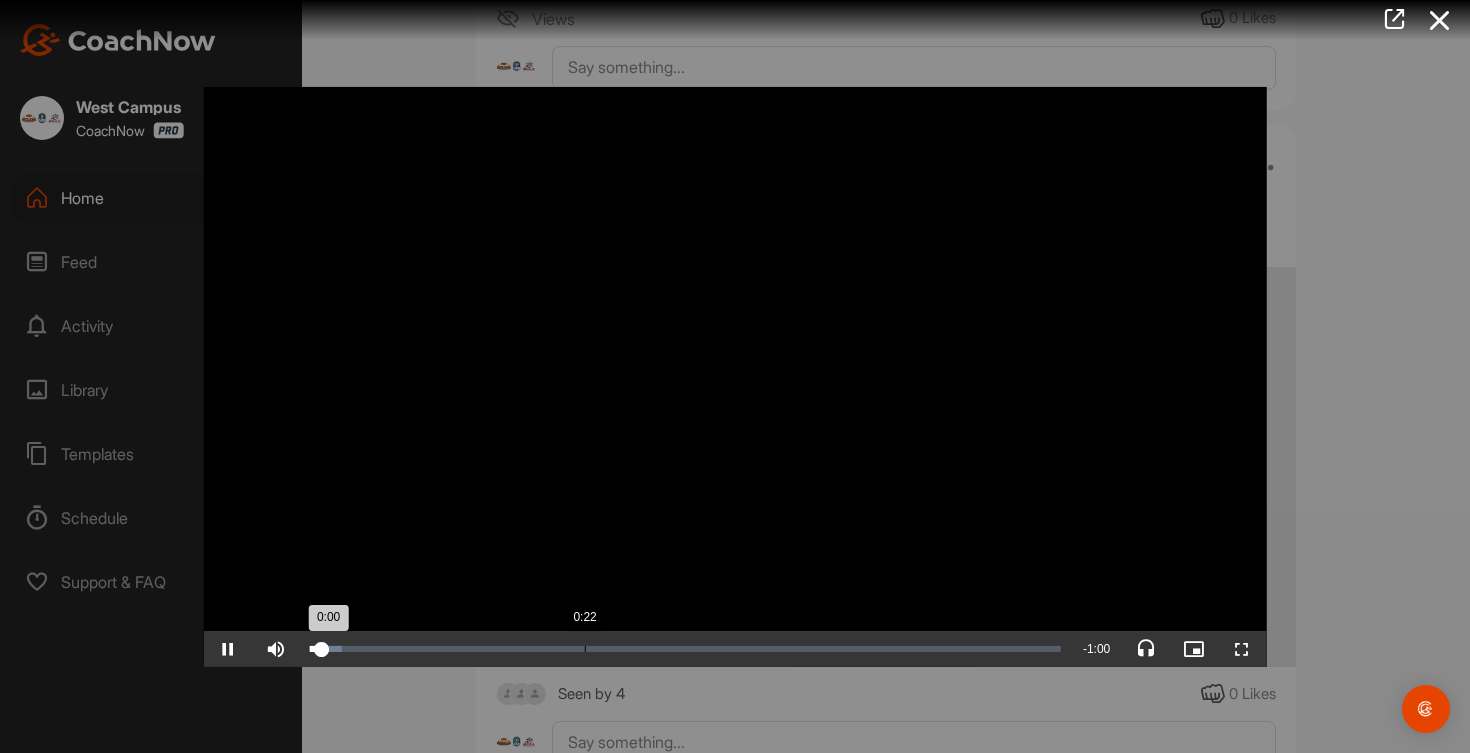 click on "Loaded :  4.25% 0:22 0:00" at bounding box center (685, 649) 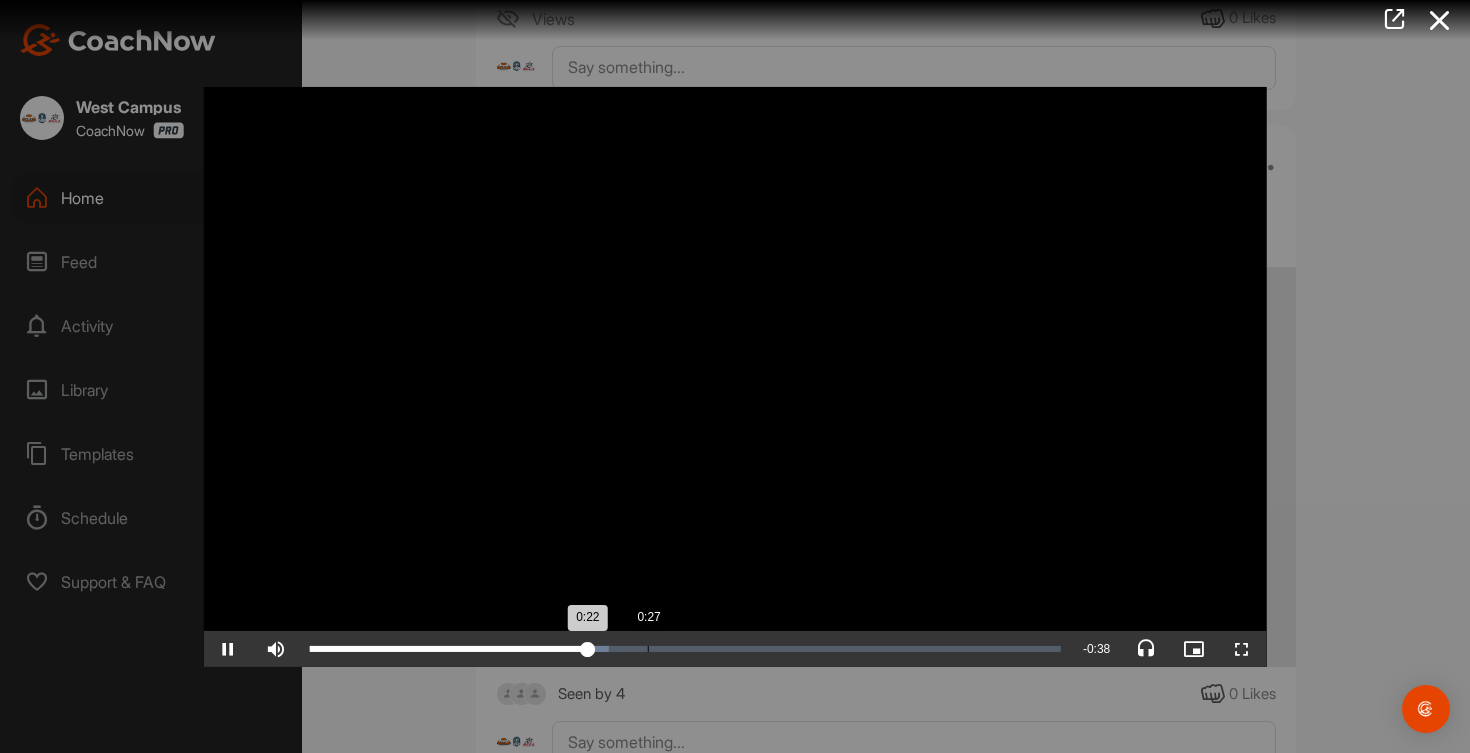 click on "0:27" at bounding box center (648, 649) 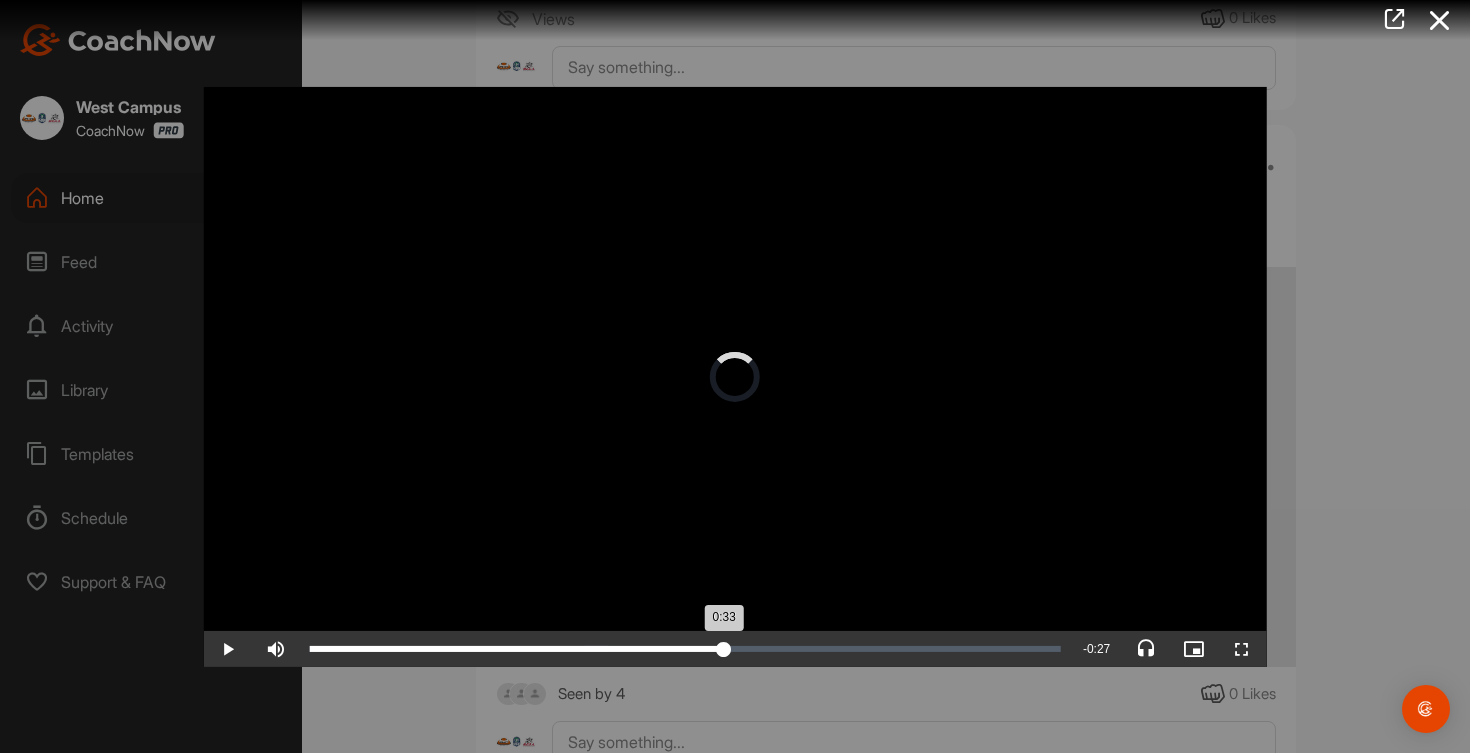 click on "Loaded :  39.85% 0:33 0:33" at bounding box center (685, 649) 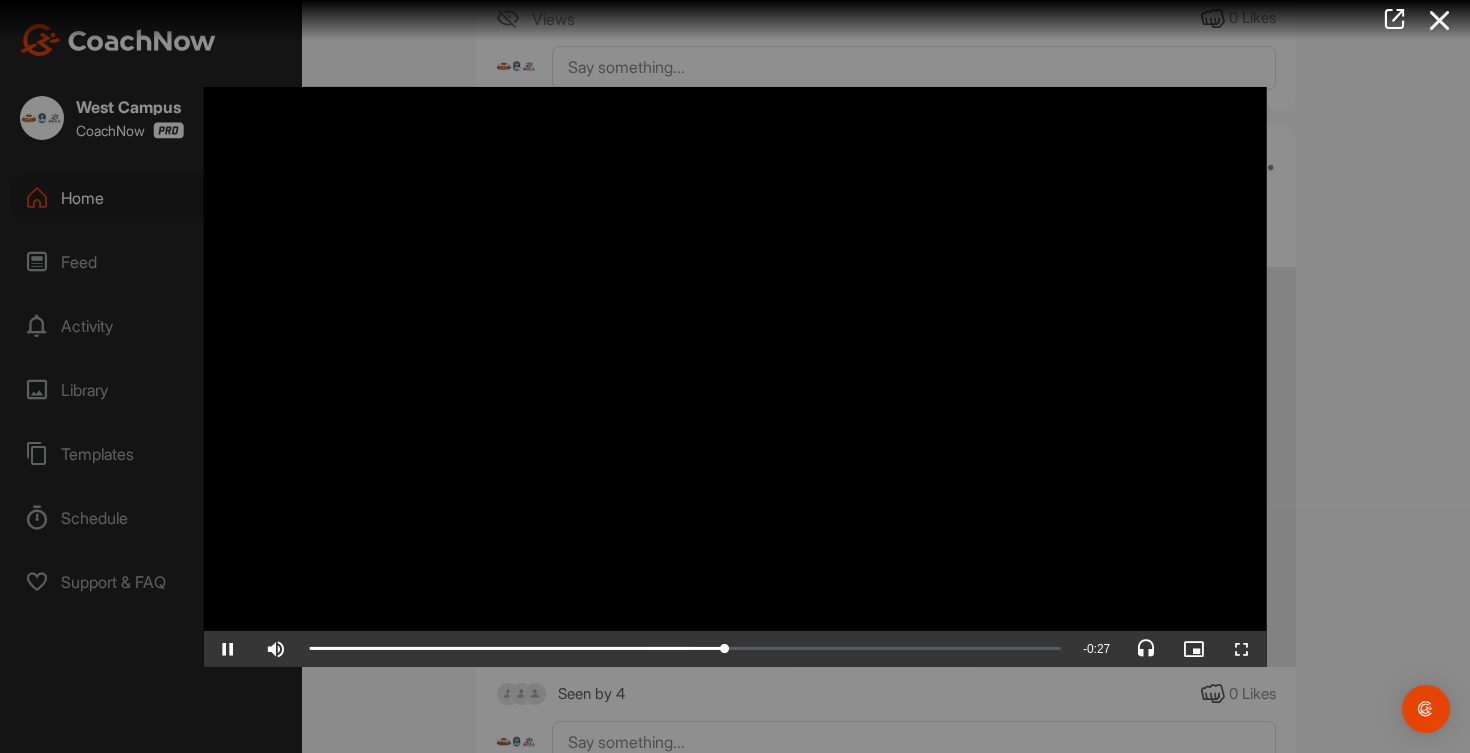 click at bounding box center [735, 376] 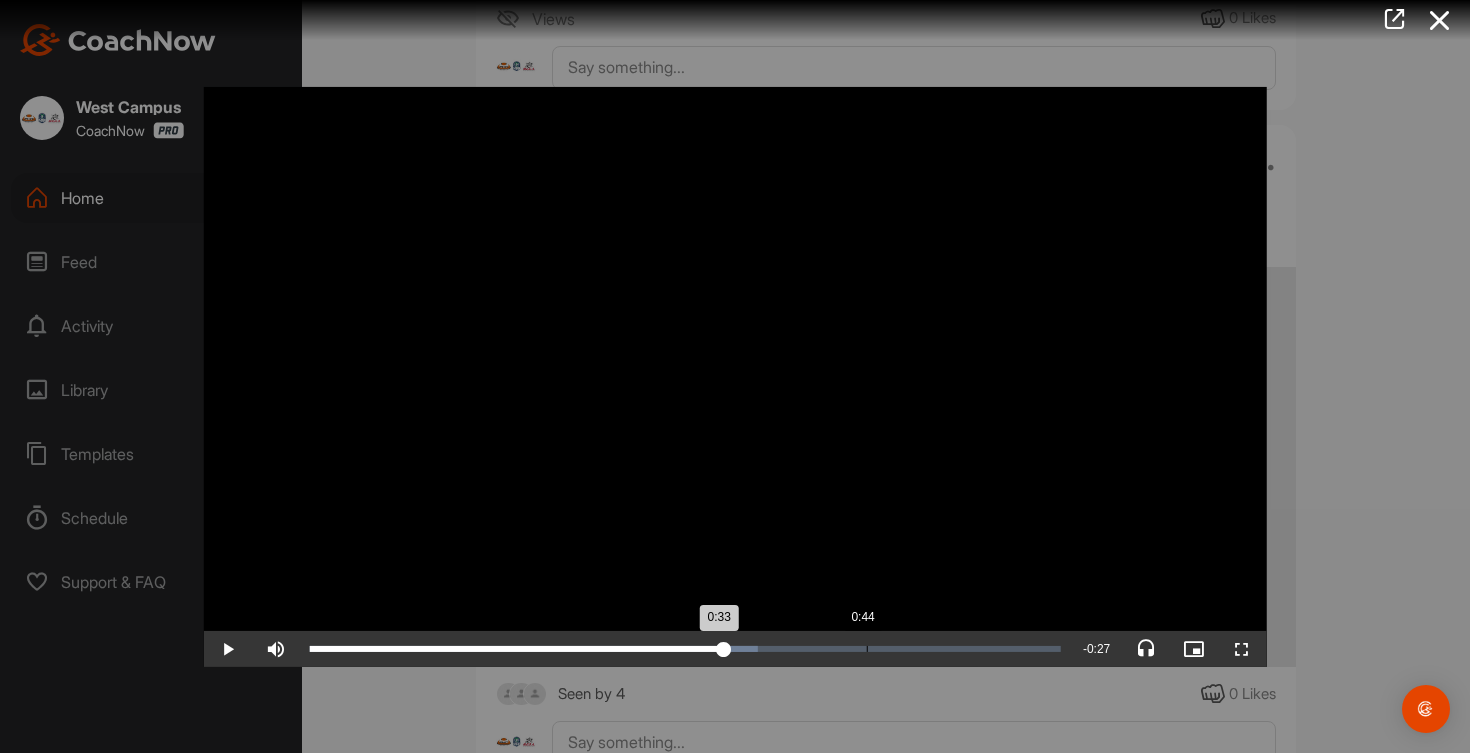 click on "Loaded :  59.65% 0:44 0:33" at bounding box center [685, 649] 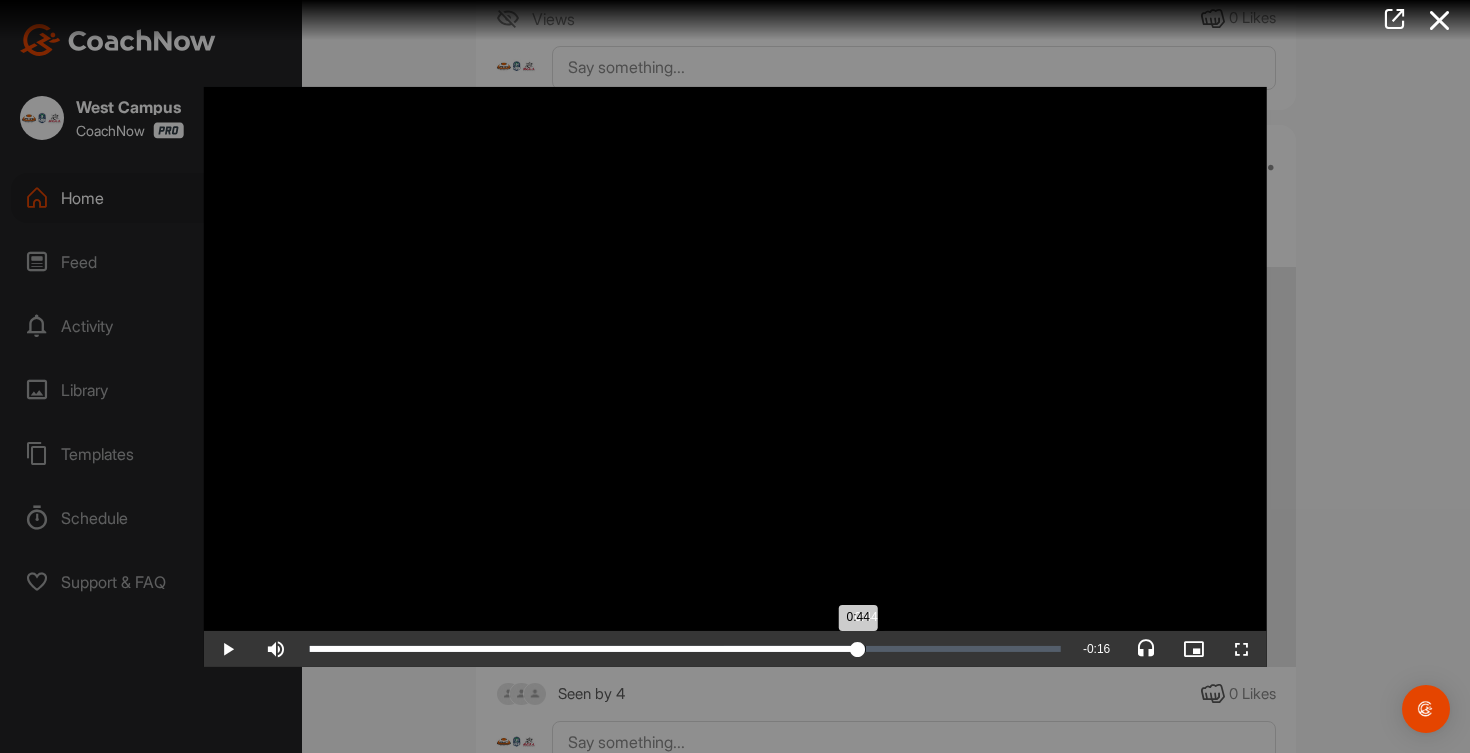 click on "Loaded :  72.96% 0:44 0:44" at bounding box center [685, 649] 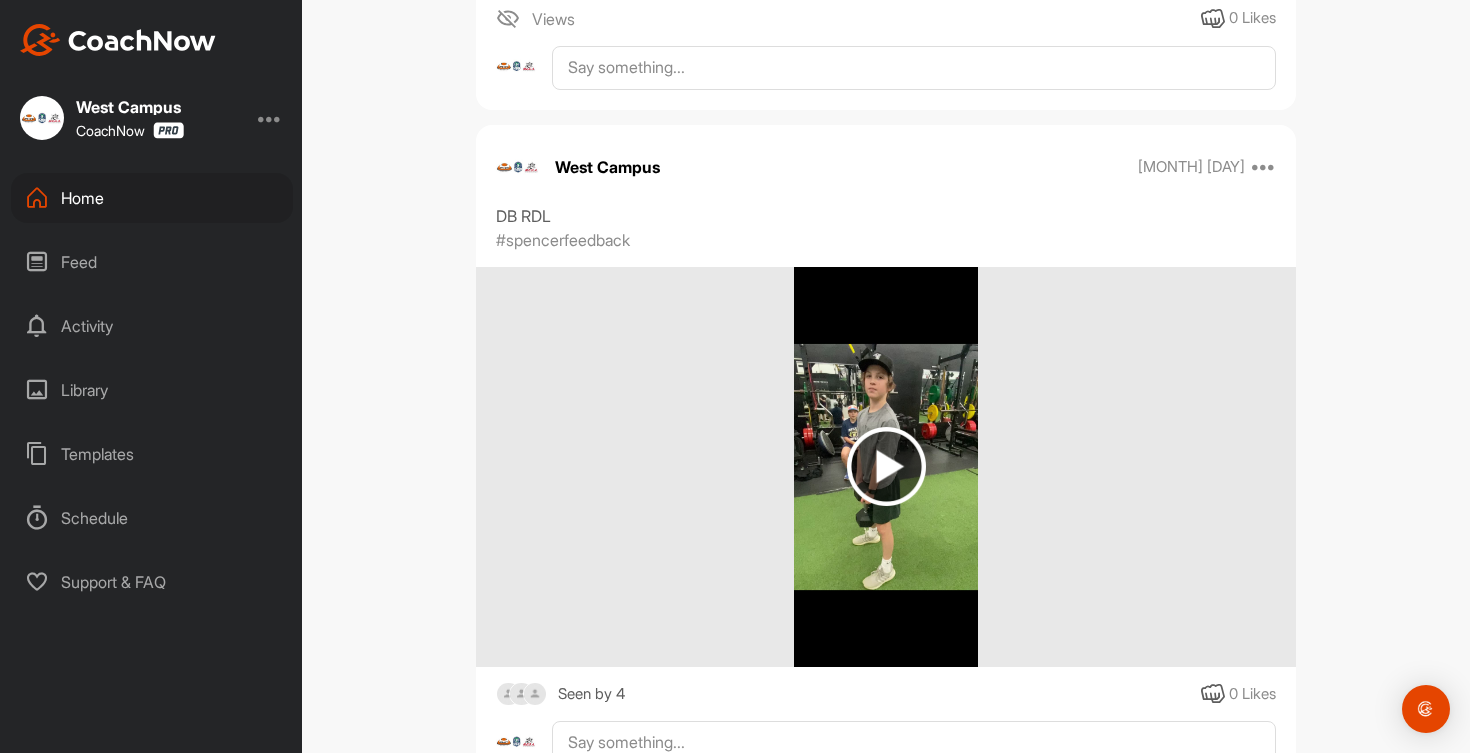 click on "Home" at bounding box center (152, 198) 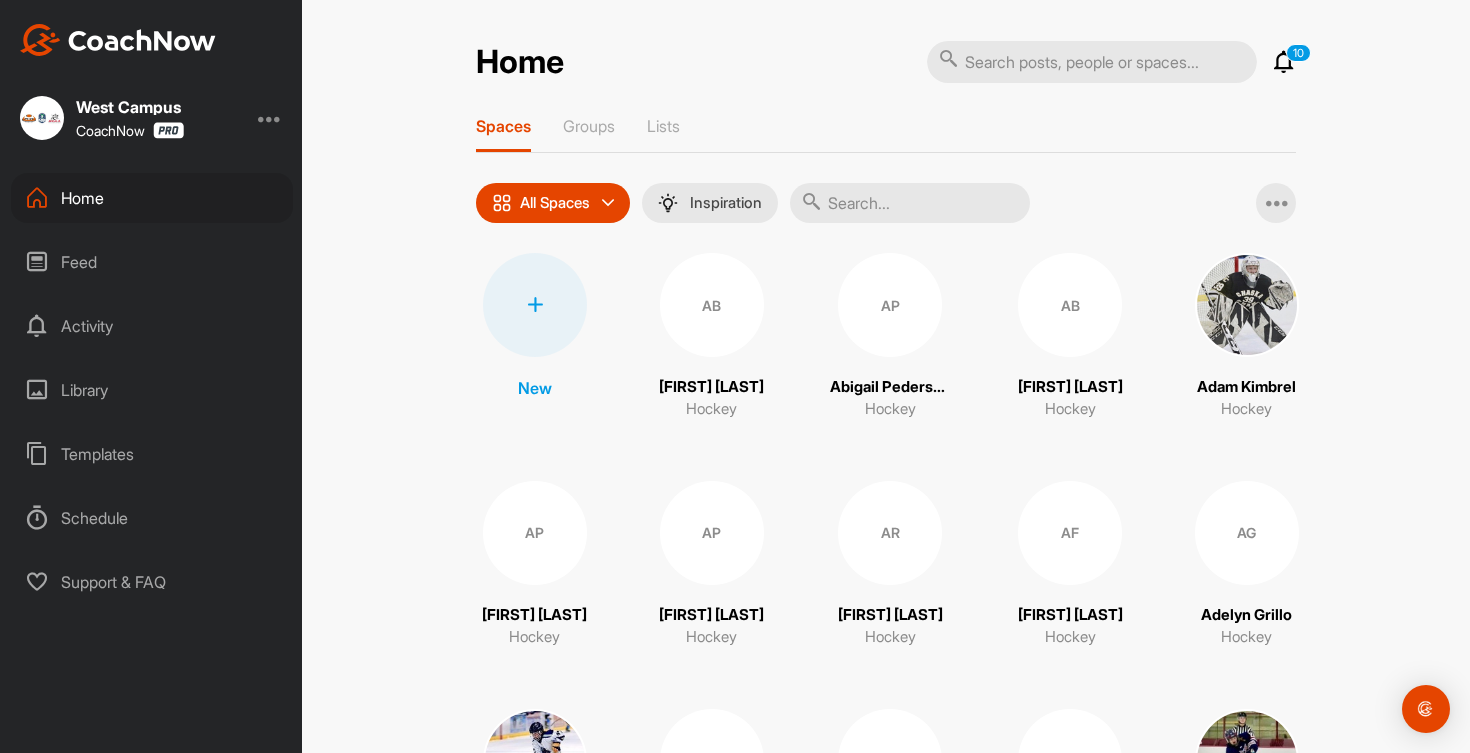 click at bounding box center (910, 203) 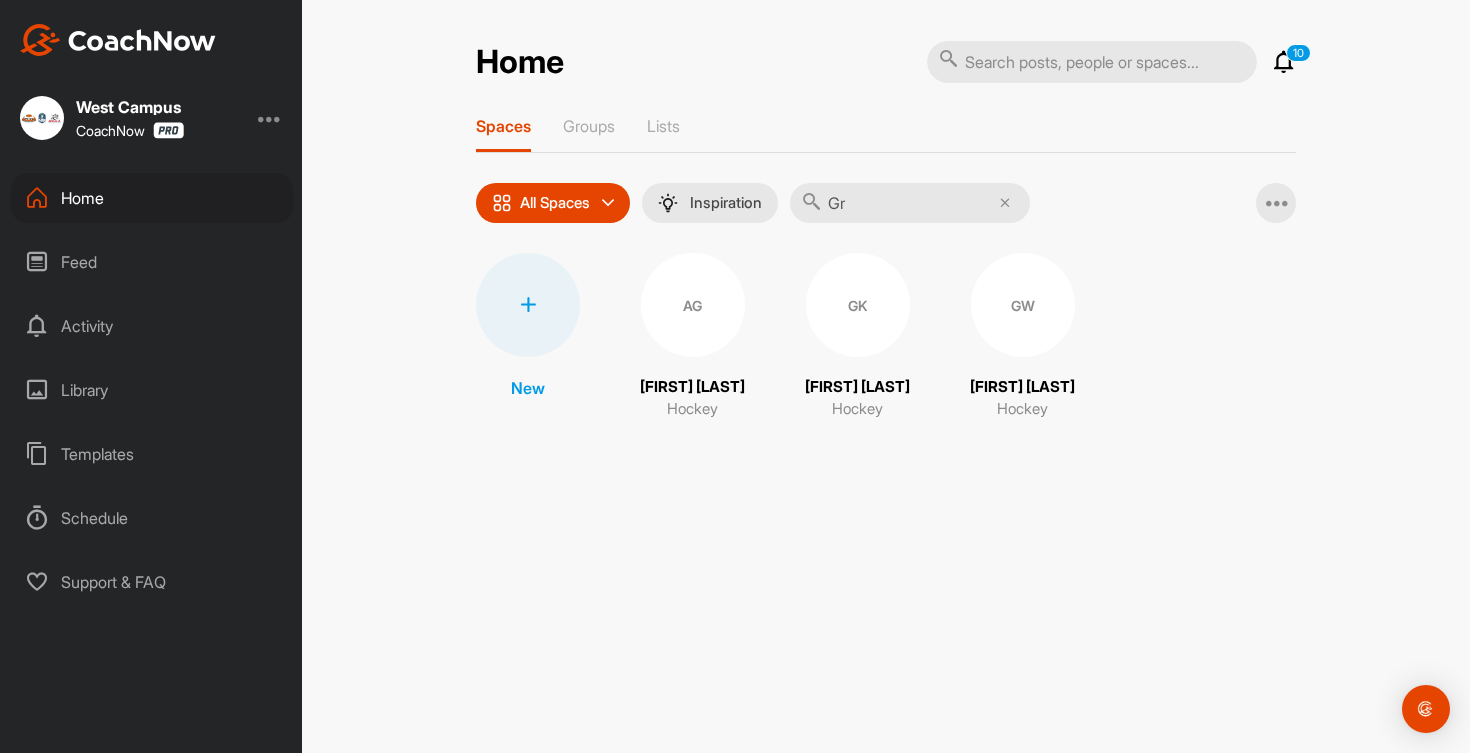 type on "G" 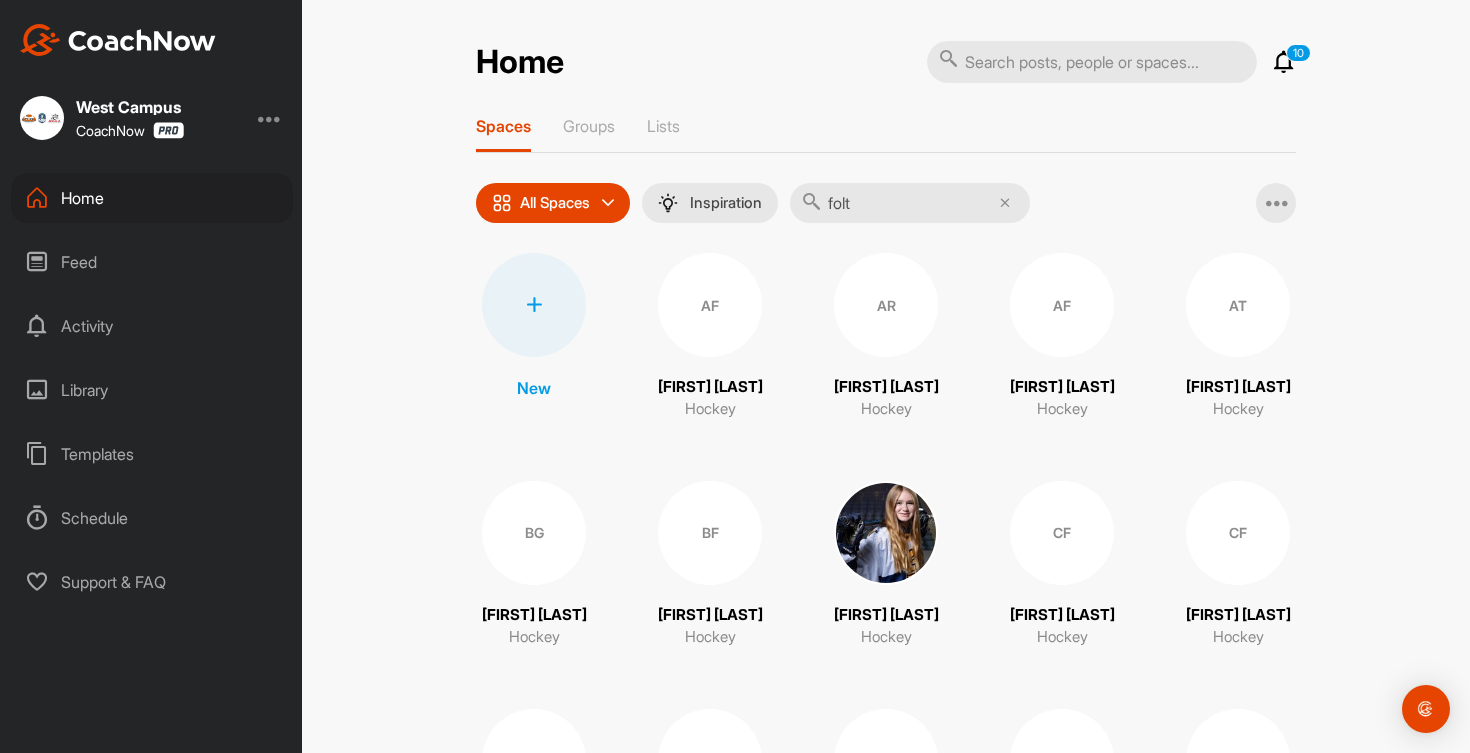type on "foltz" 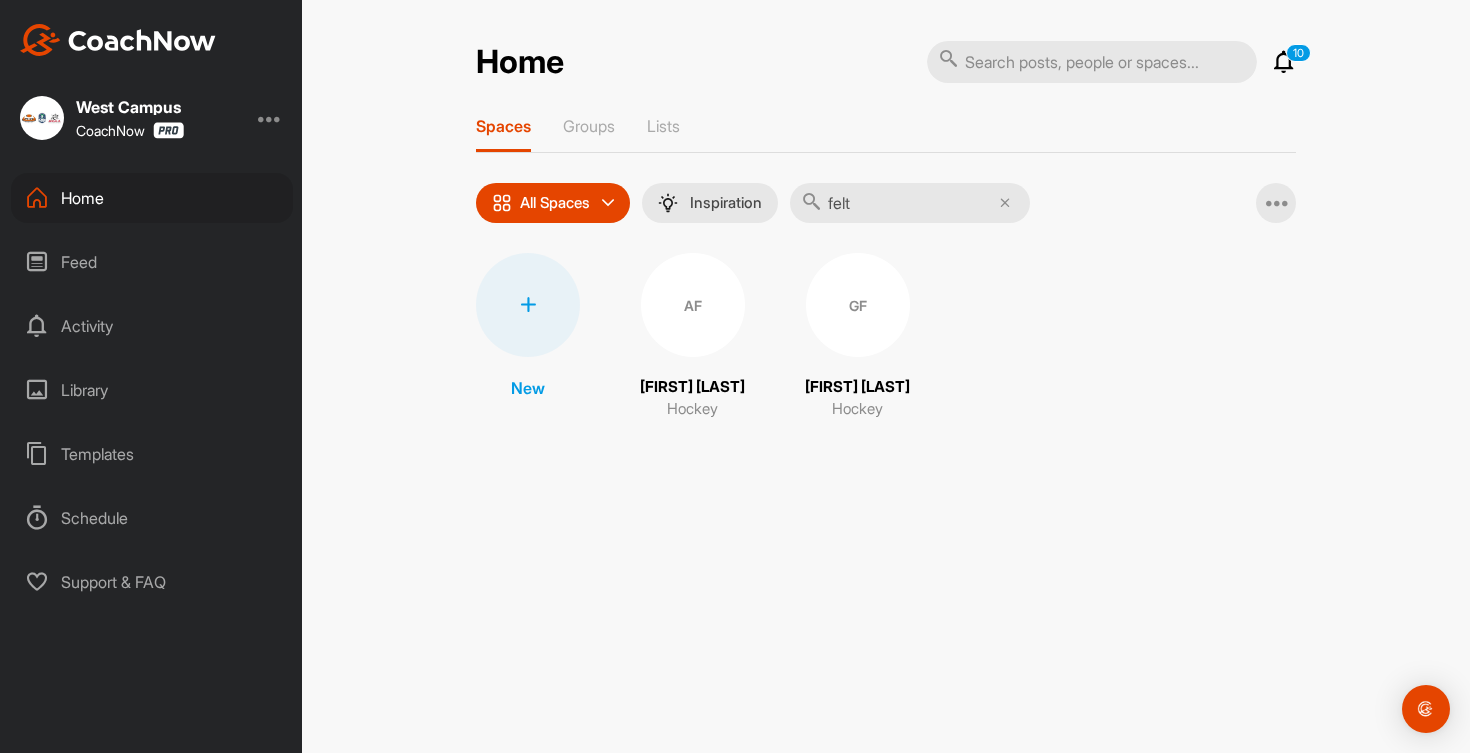 drag, startPoint x: 943, startPoint y: 146, endPoint x: 884, endPoint y: 291, distance: 156.54393 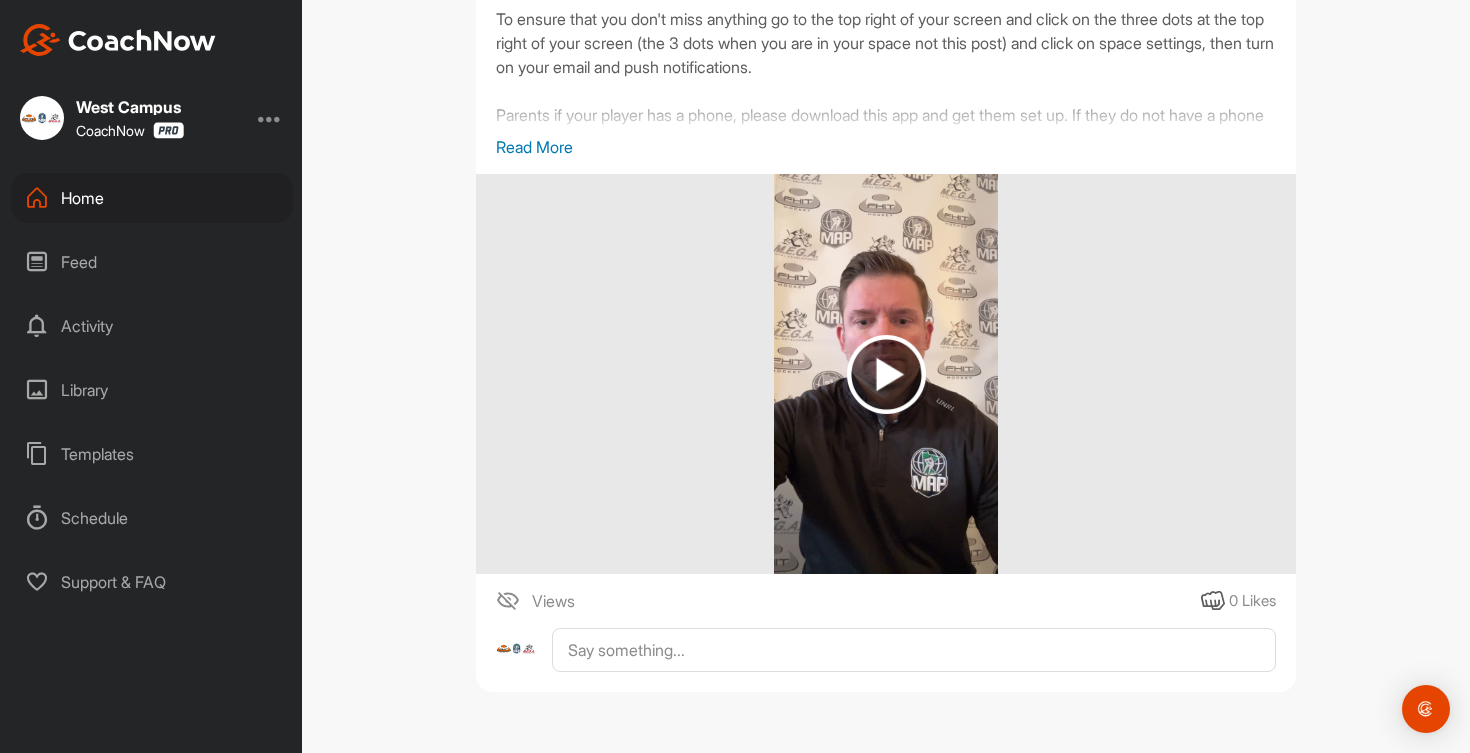 scroll, scrollTop: 3858, scrollLeft: 0, axis: vertical 